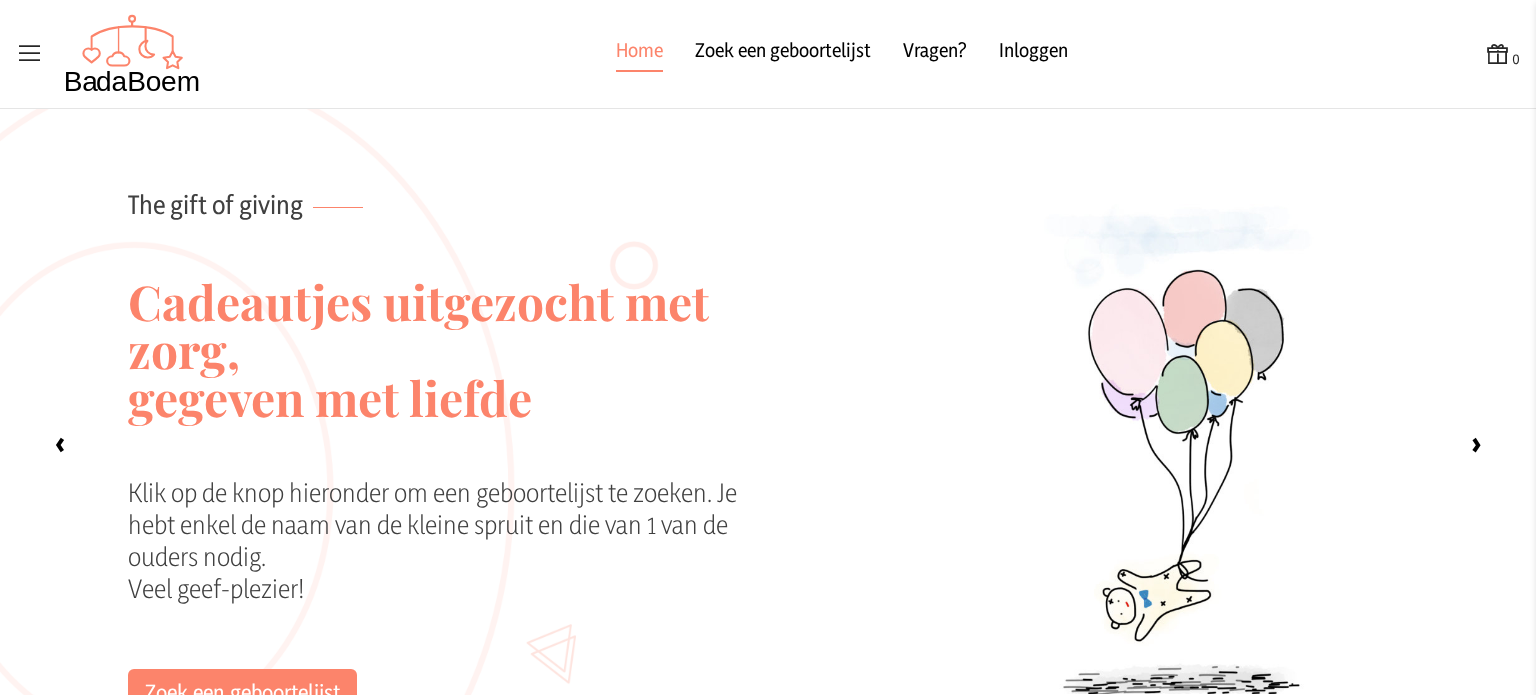 scroll, scrollTop: 0, scrollLeft: 0, axis: both 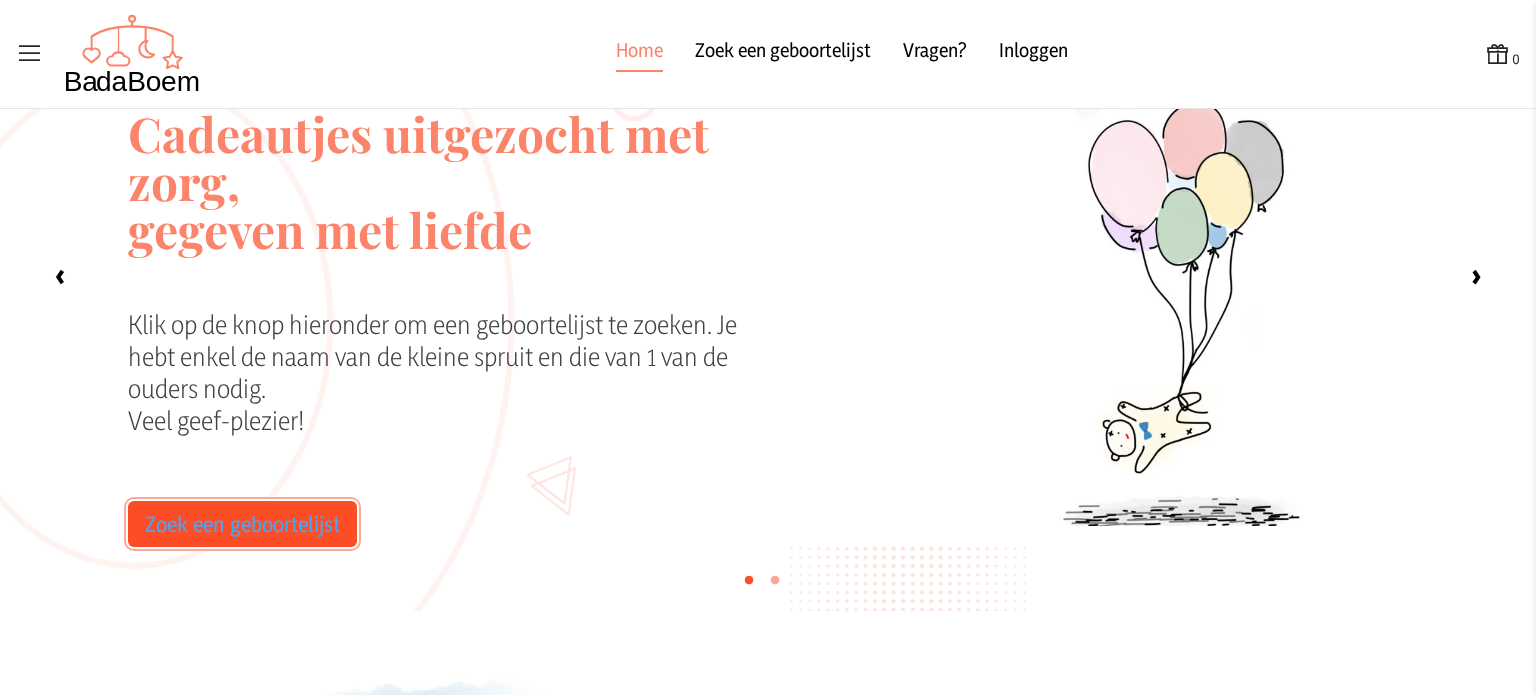 click on "Zoek een geboortelijst" 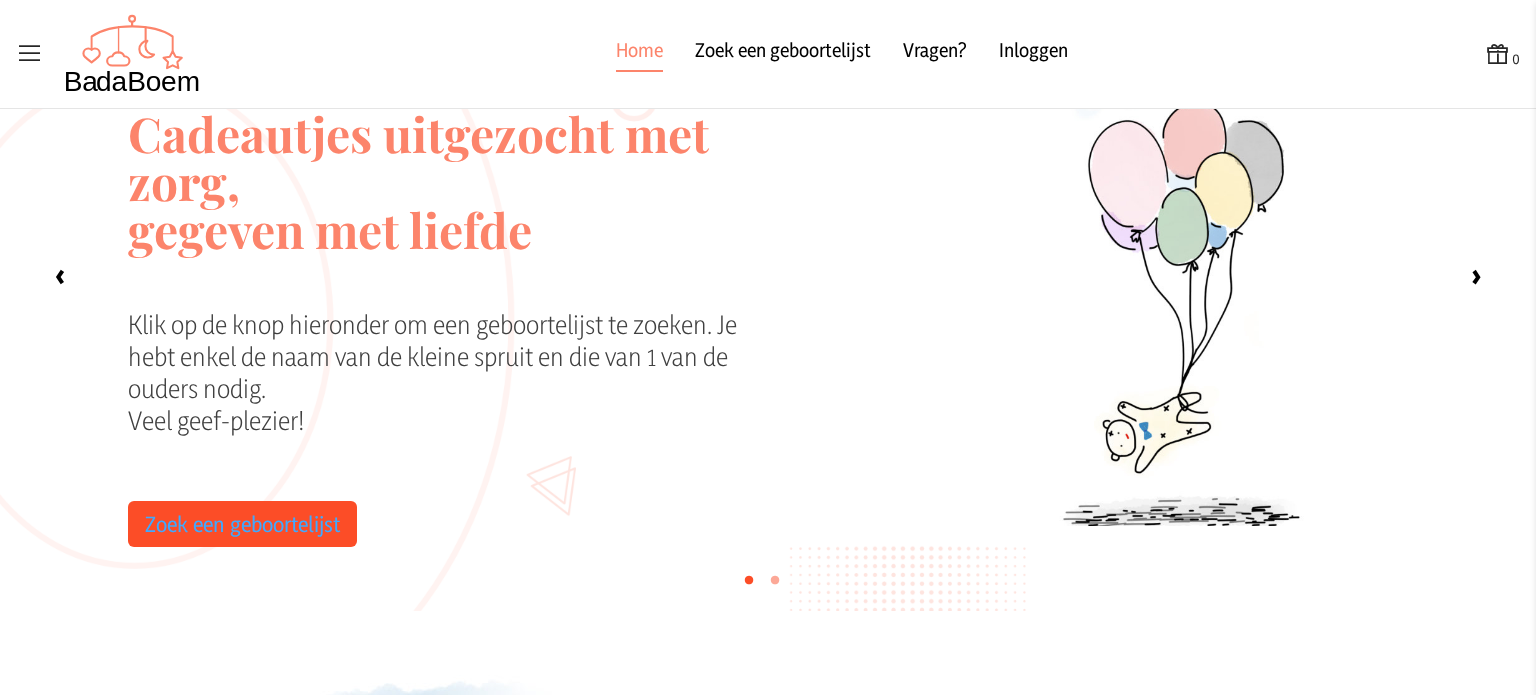 scroll, scrollTop: 0, scrollLeft: 0, axis: both 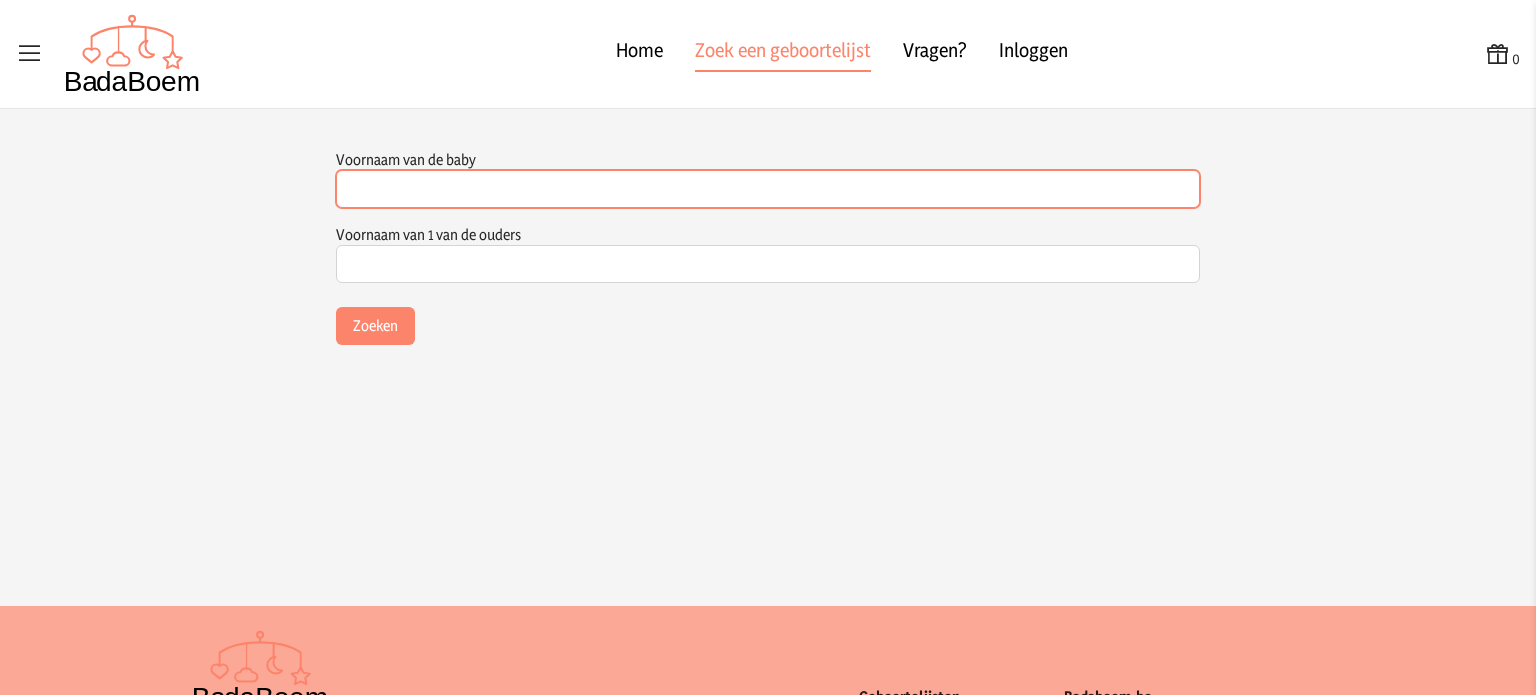 click on "Voornaam van de baby" at bounding box center (768, 189) 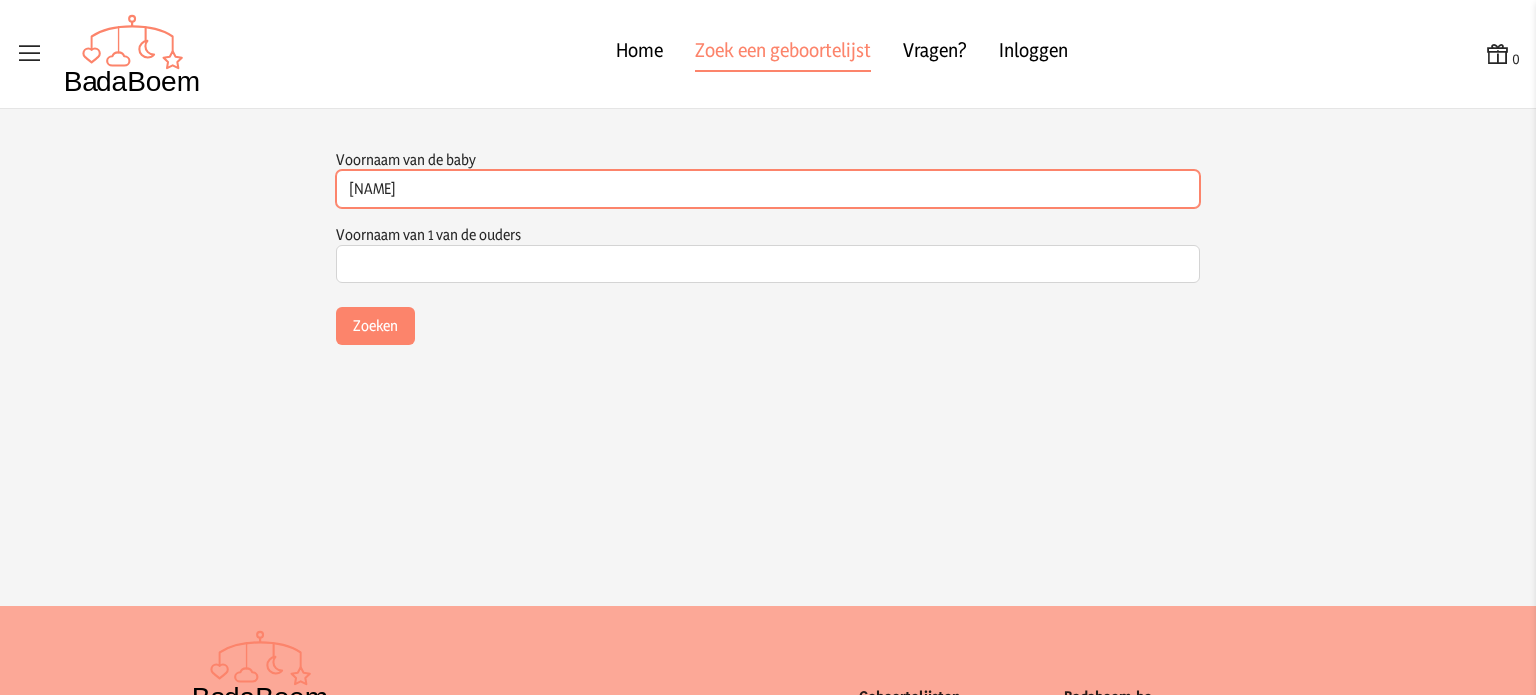 type on "[NAME]" 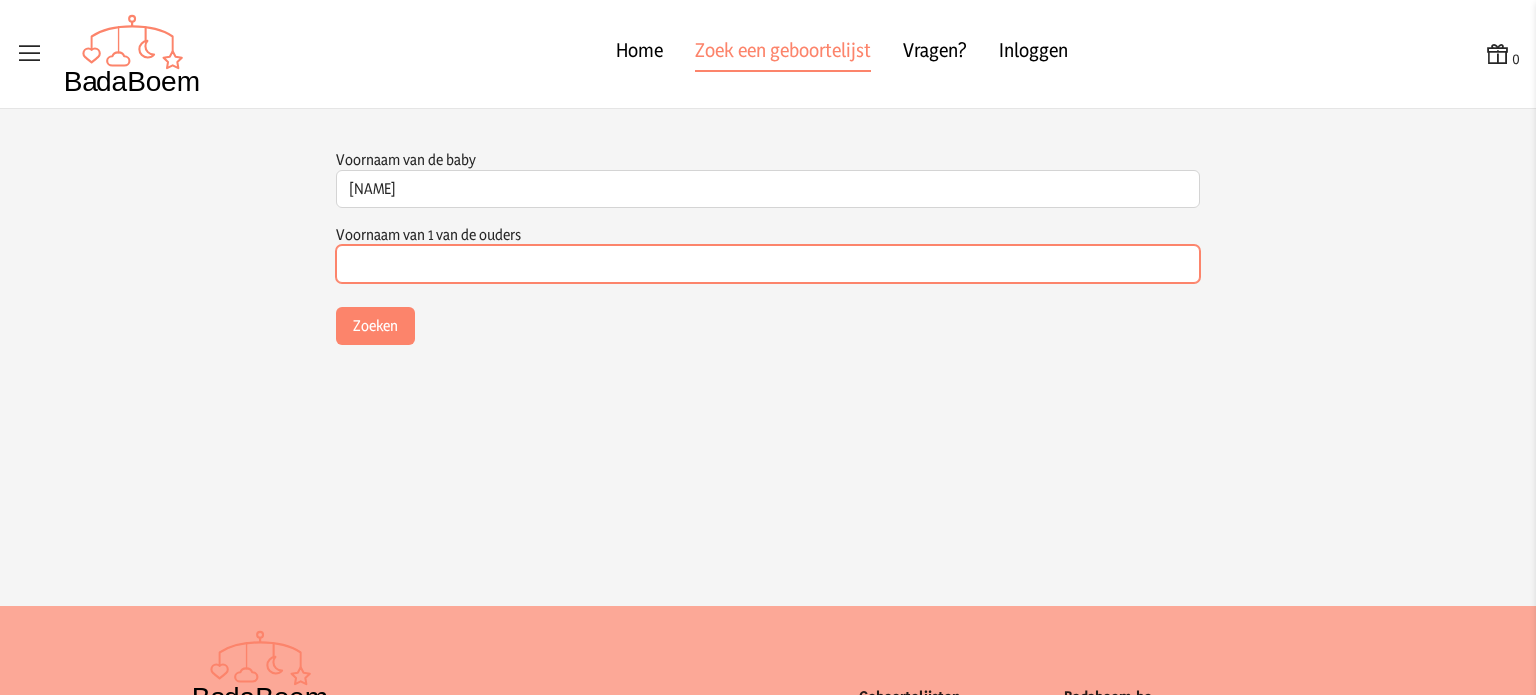 click on "Voornaam van 1 van de ouders" at bounding box center (768, 264) 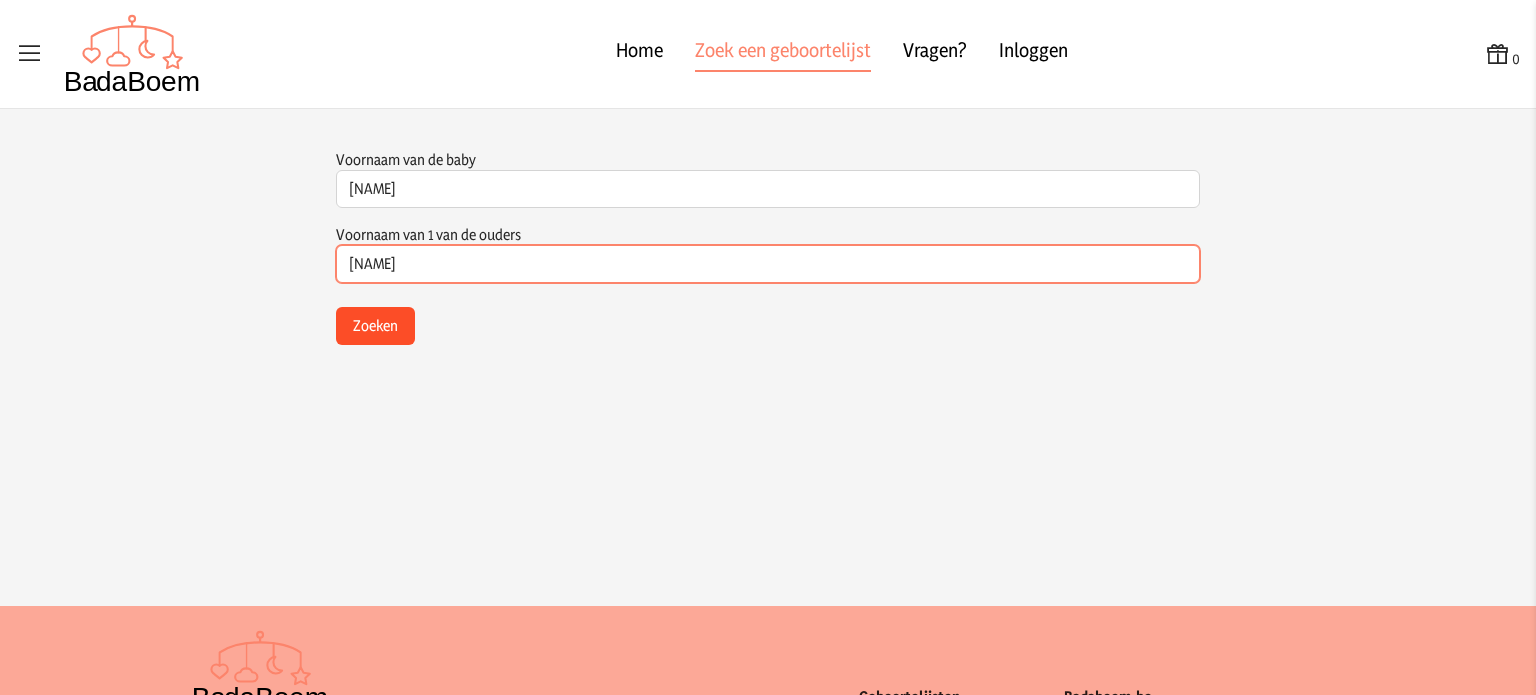 type on "[NAME]" 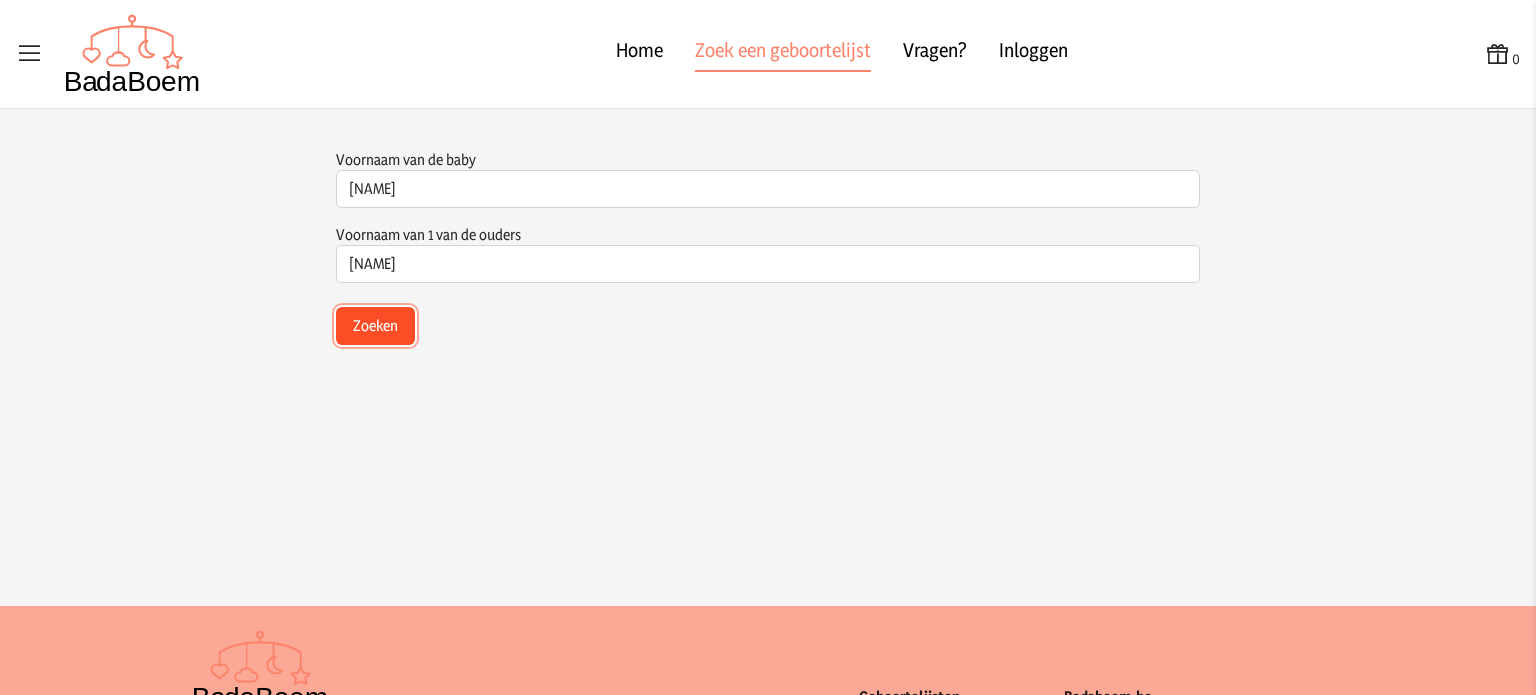 click on "Zoeken" 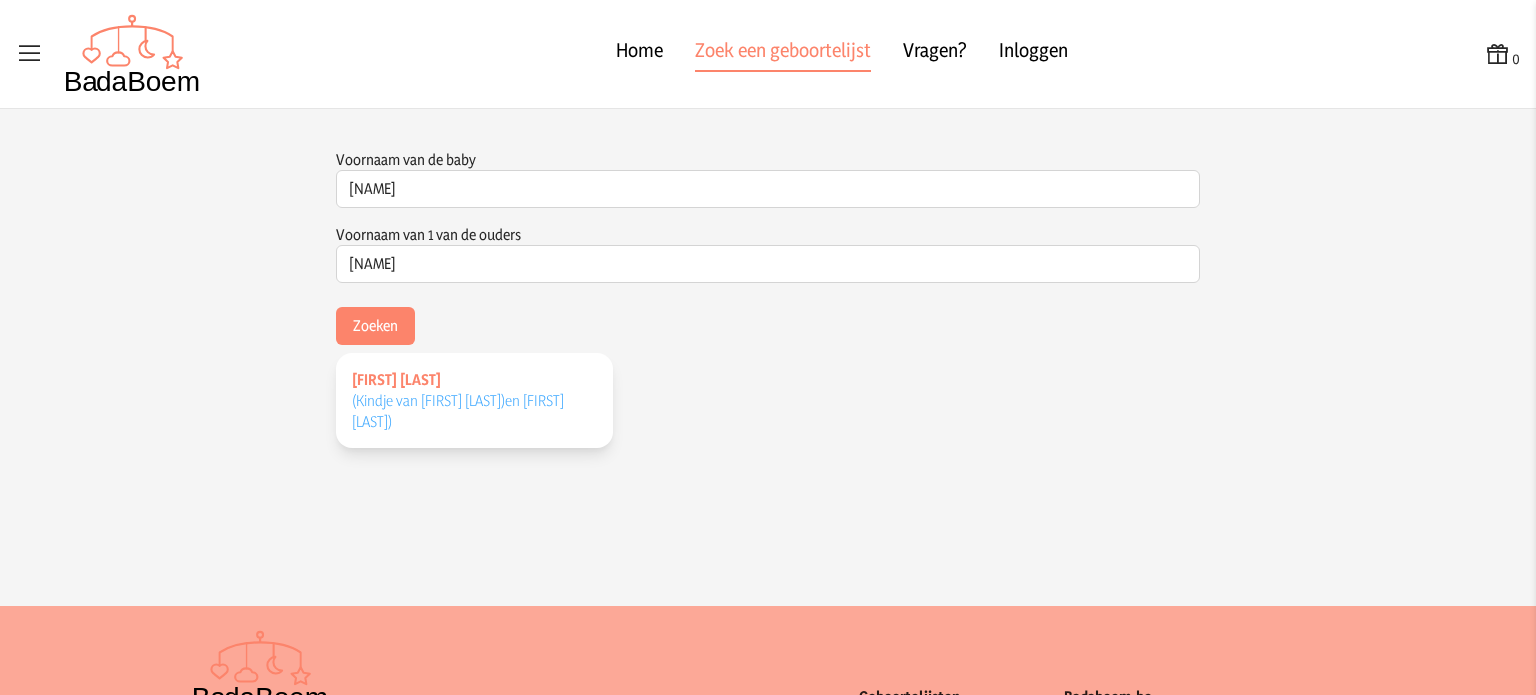 click on "Sem Thienpont (Kindje van Ann Gils   en Jonas Thienpont   )" 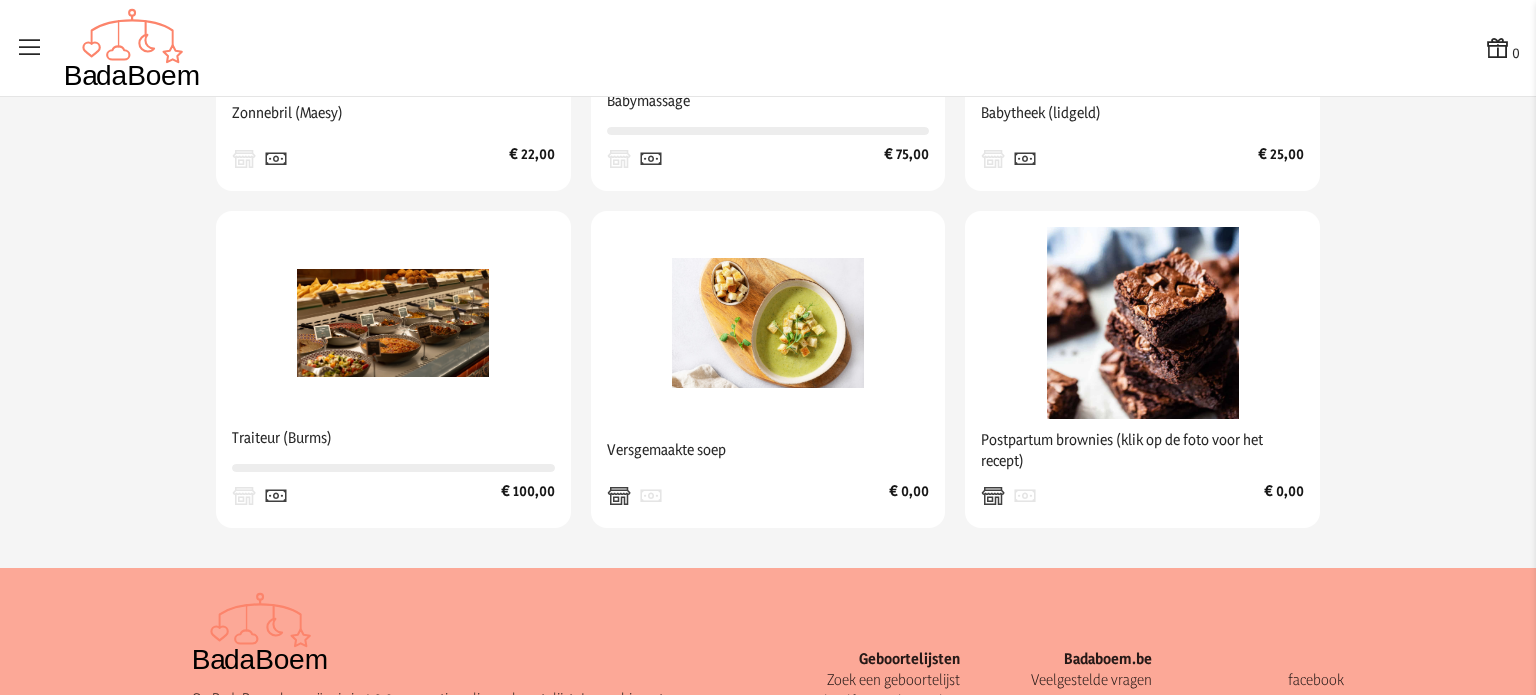 scroll, scrollTop: 1328, scrollLeft: 0, axis: vertical 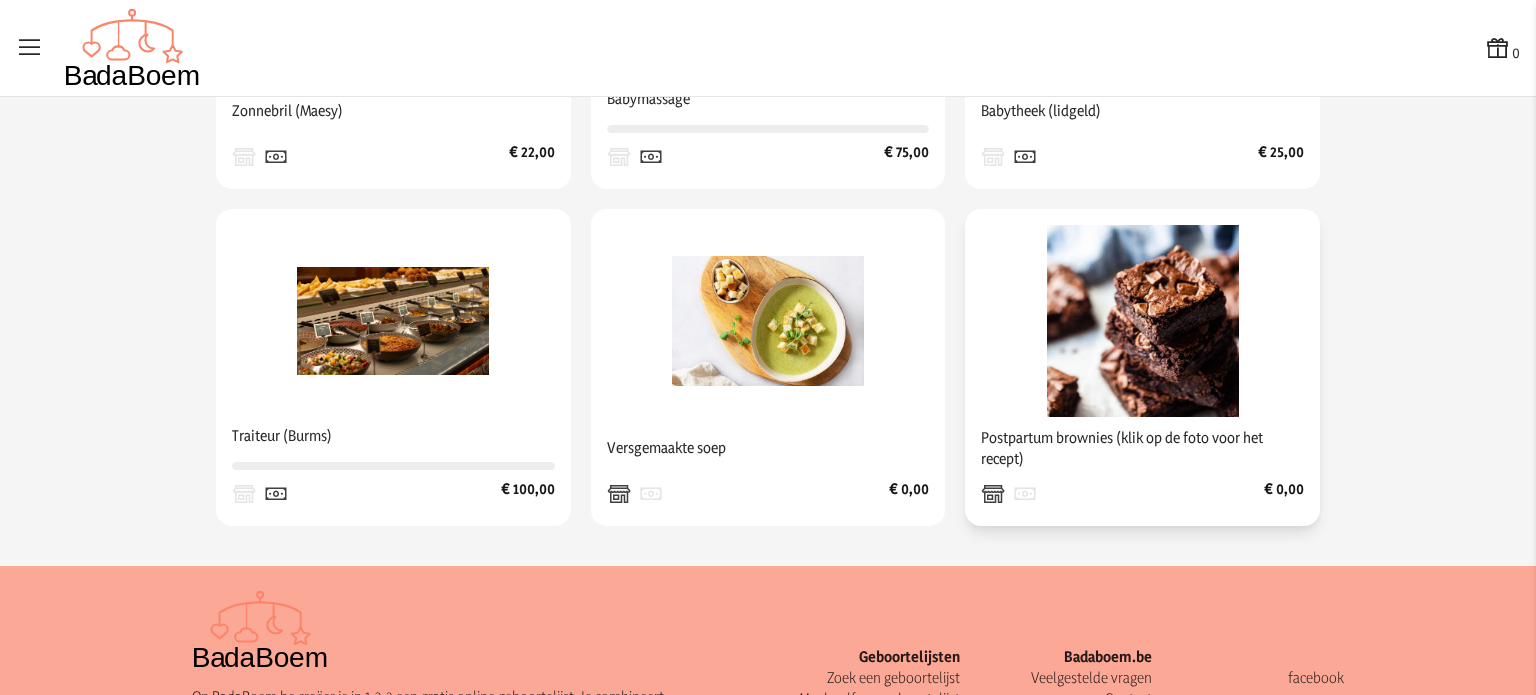 click 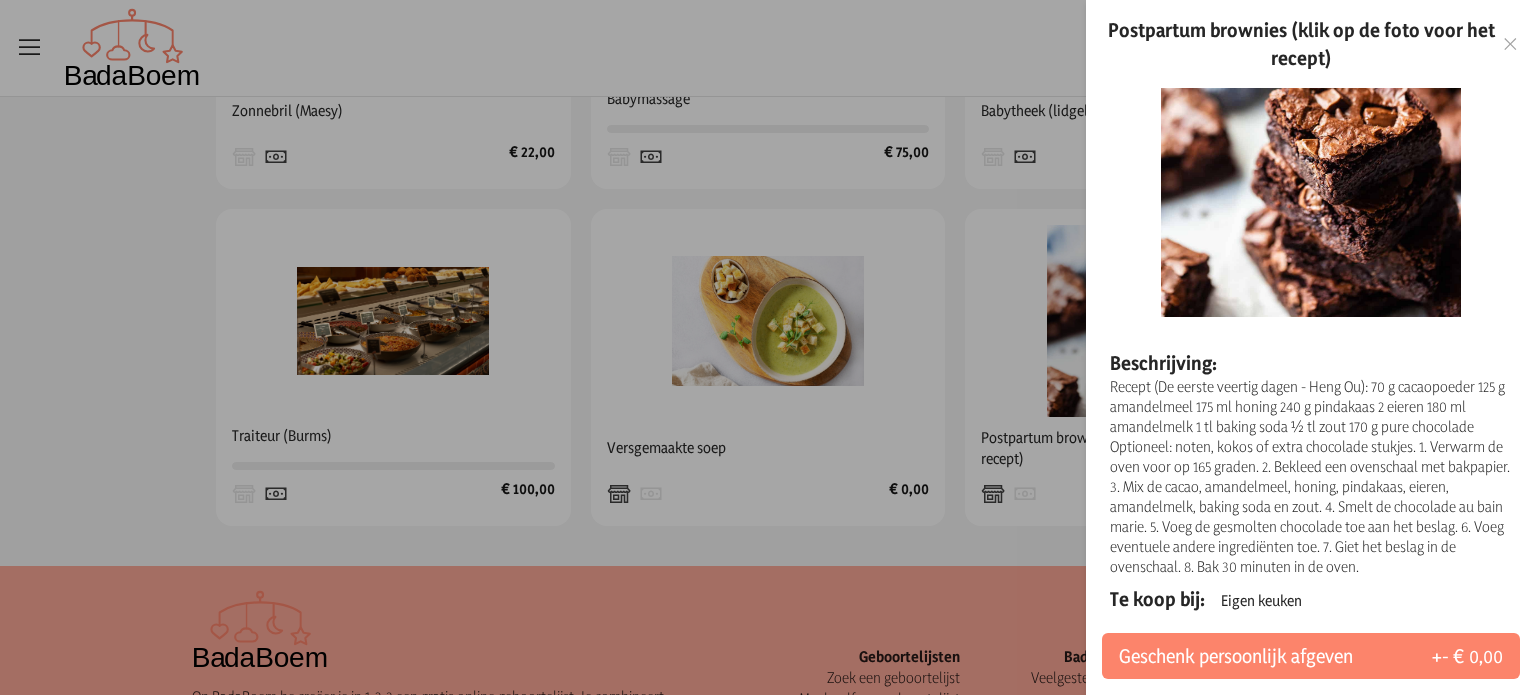 scroll, scrollTop: 74, scrollLeft: 0, axis: vertical 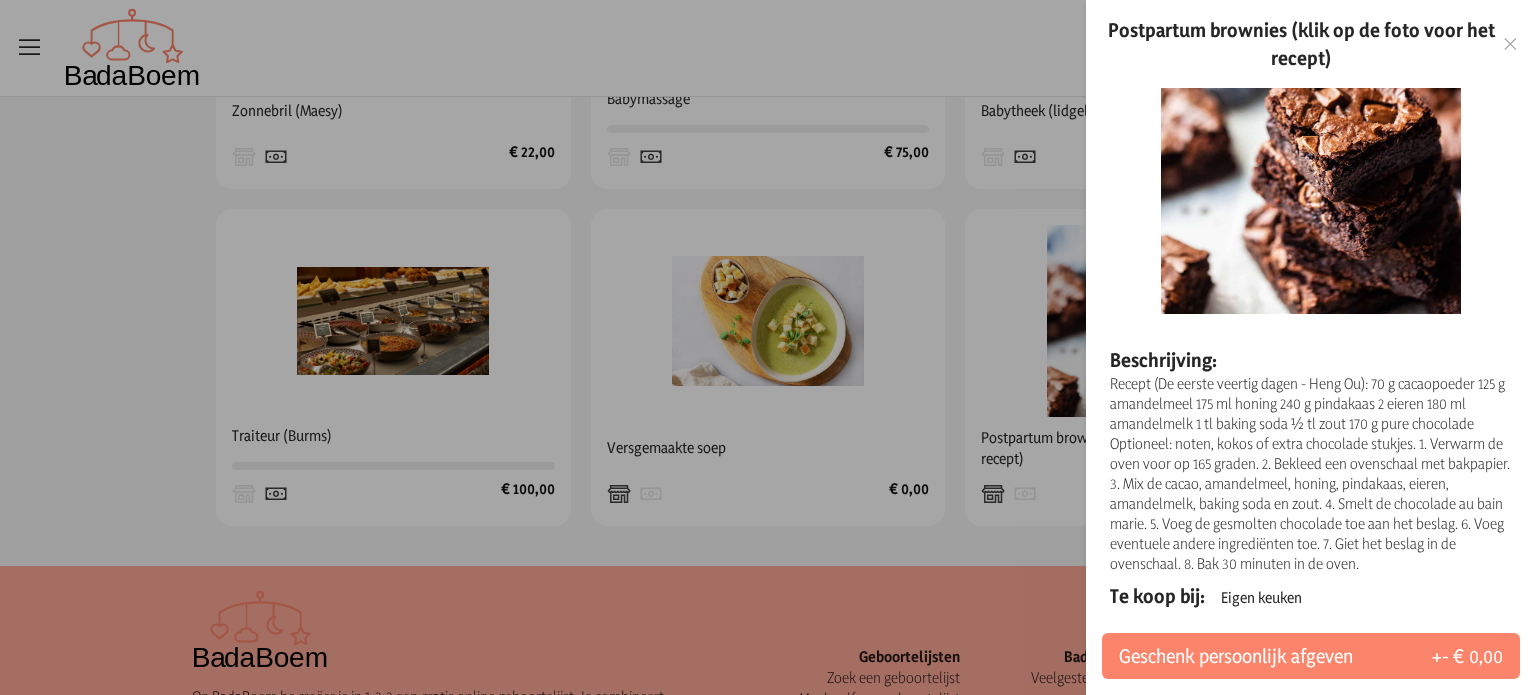 click at bounding box center (768, 347) 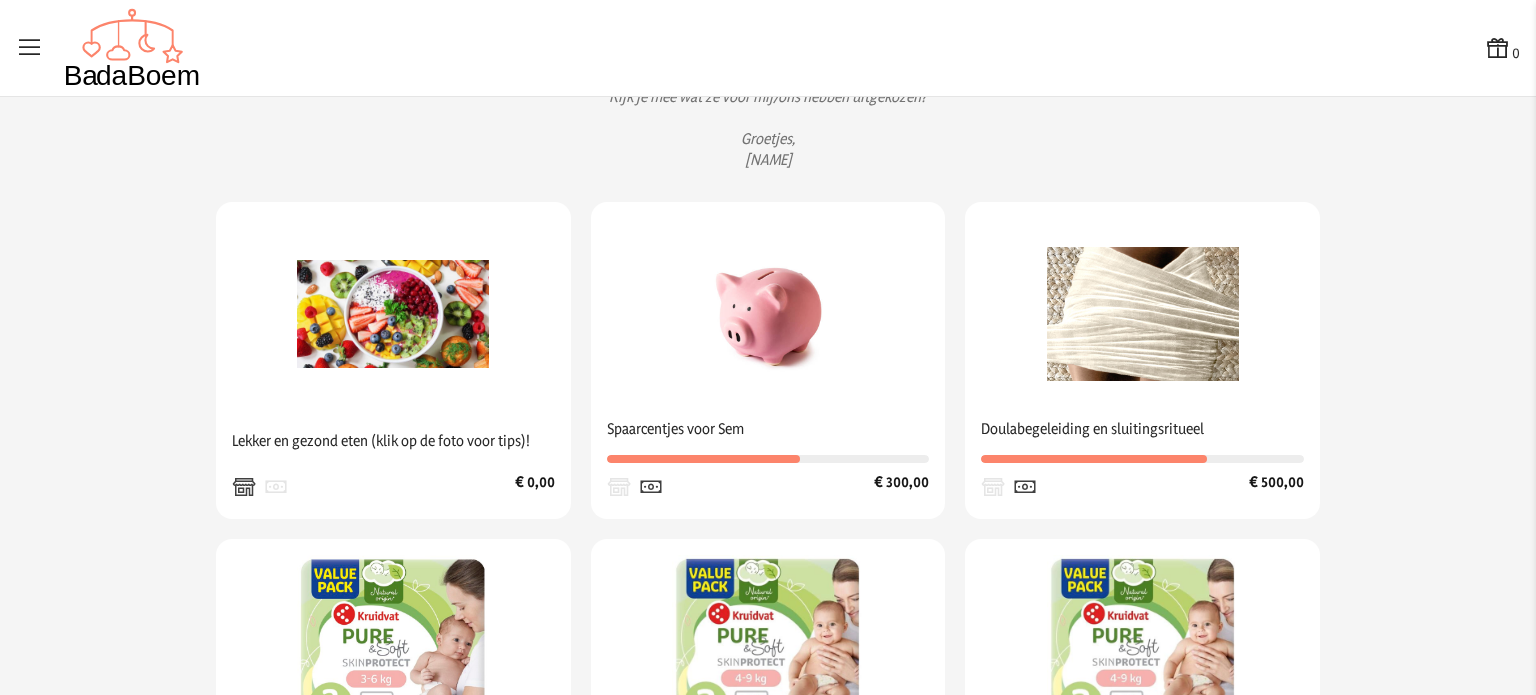 scroll, scrollTop: 360, scrollLeft: 0, axis: vertical 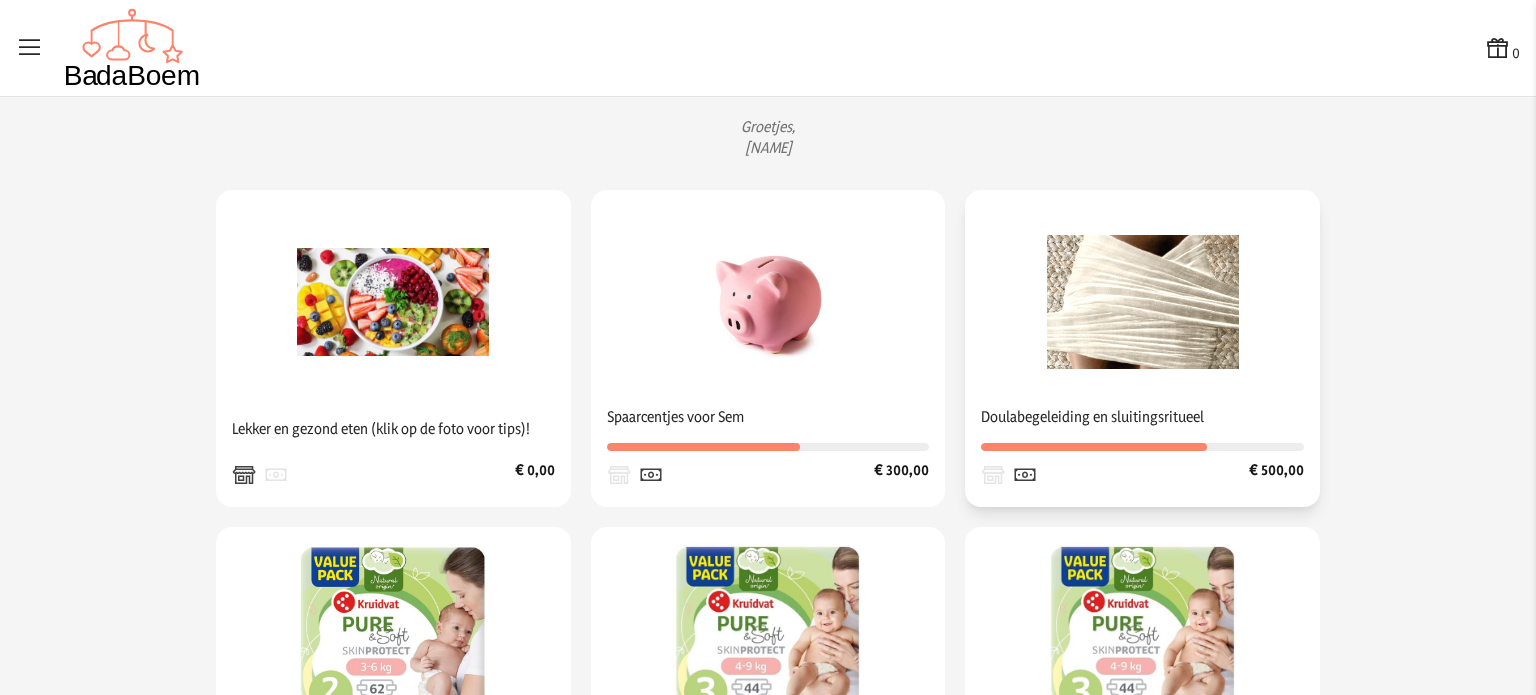click 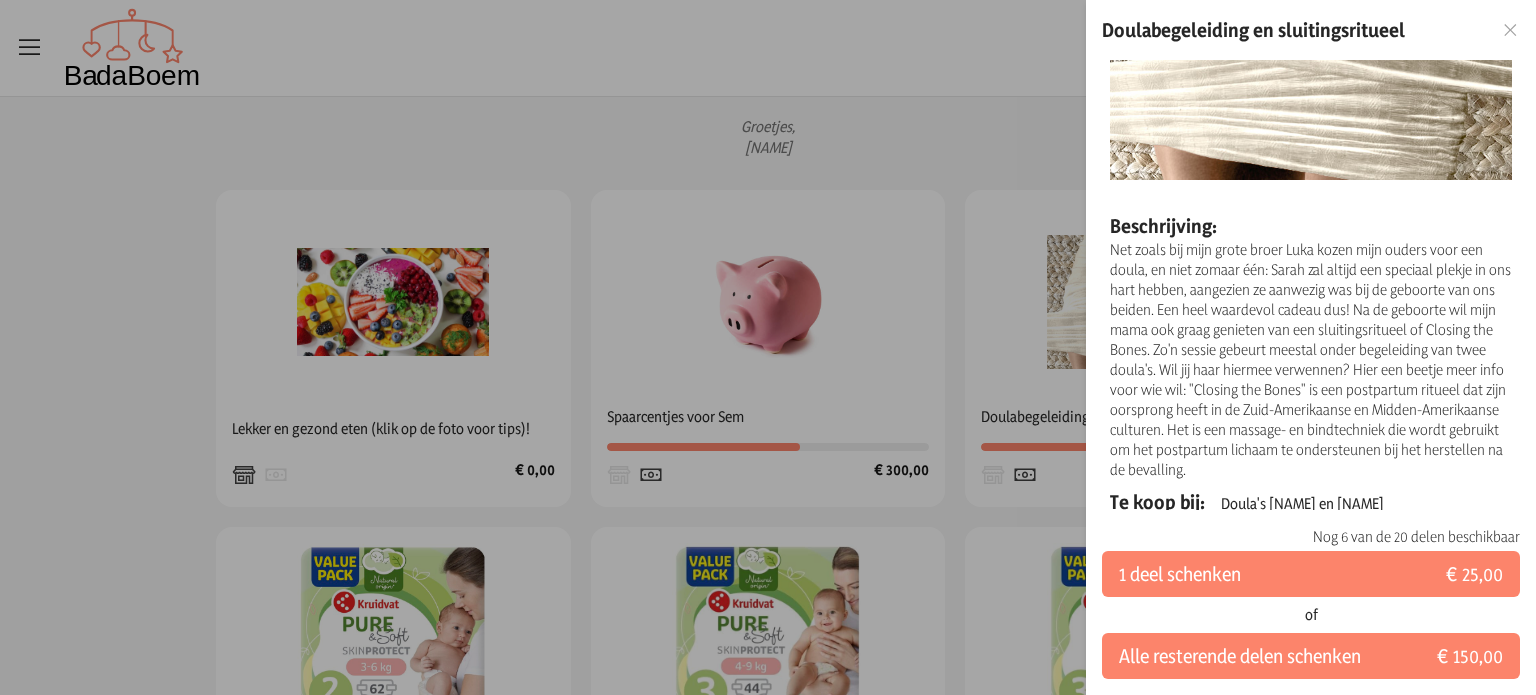 scroll, scrollTop: 161, scrollLeft: 0, axis: vertical 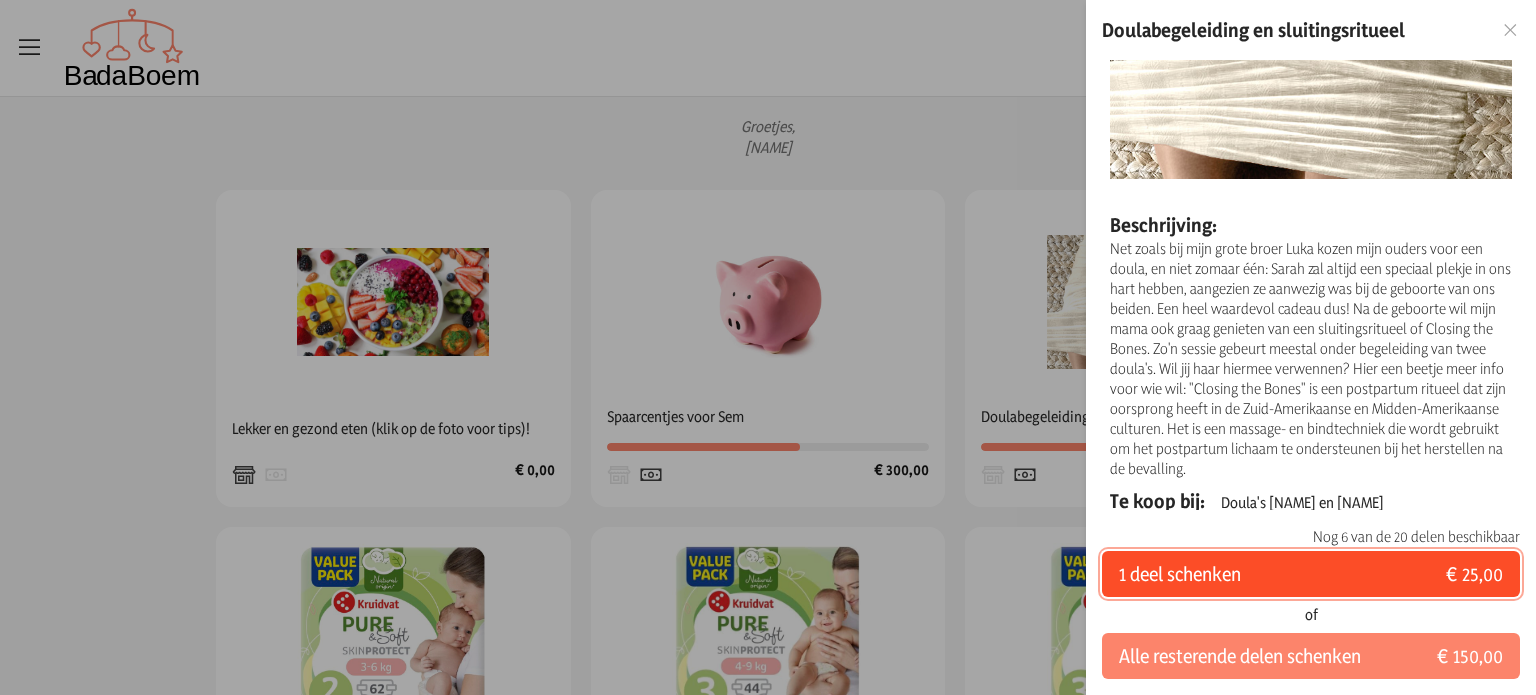 click on "1 deel schenken" at bounding box center (1180, 574) 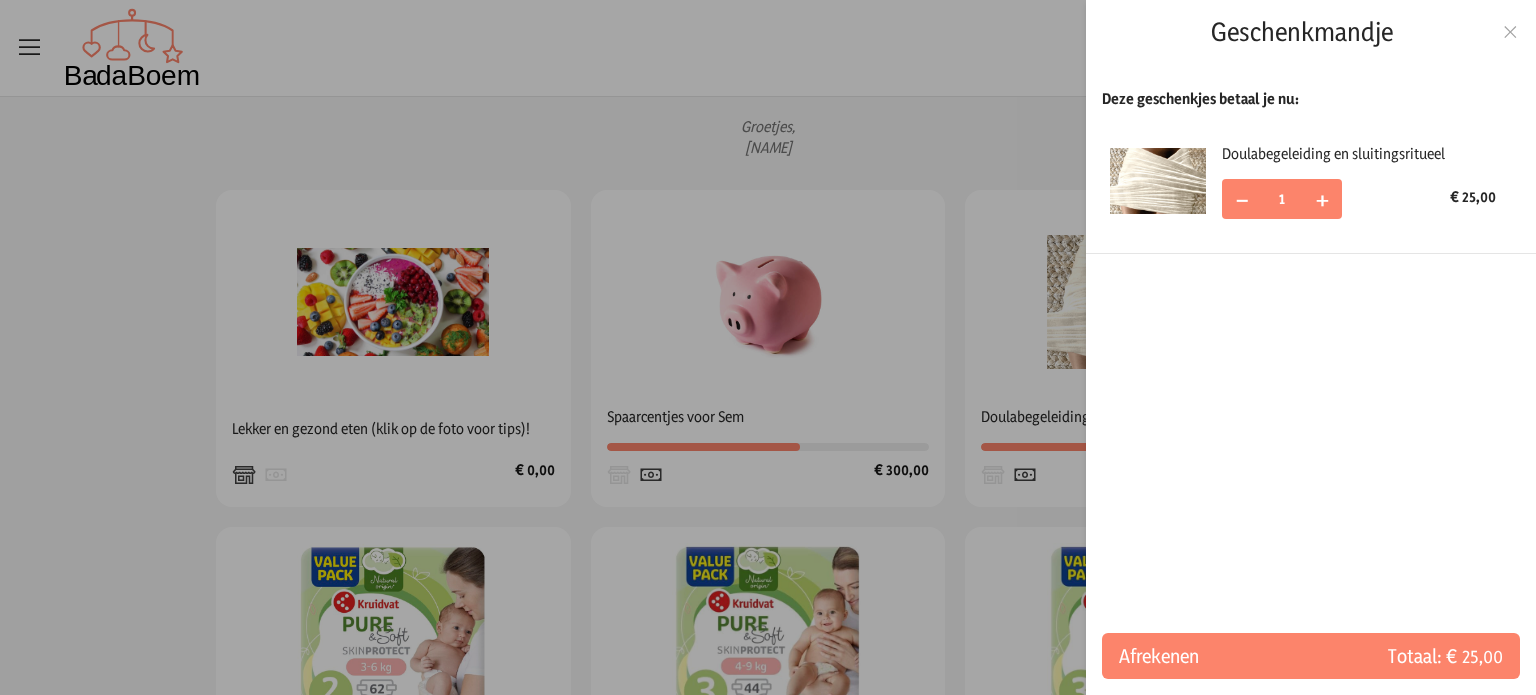 click at bounding box center (768, 347) 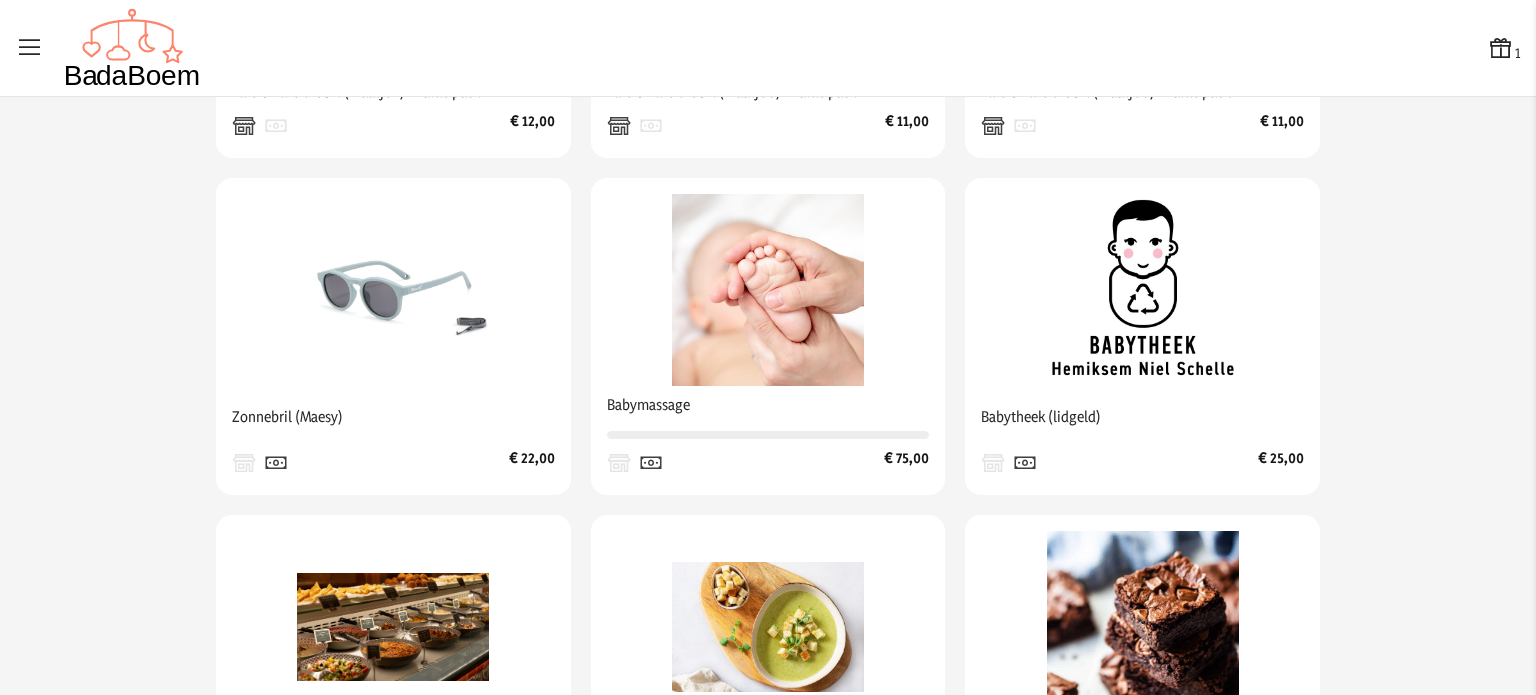 scroll, scrollTop: 1021, scrollLeft: 0, axis: vertical 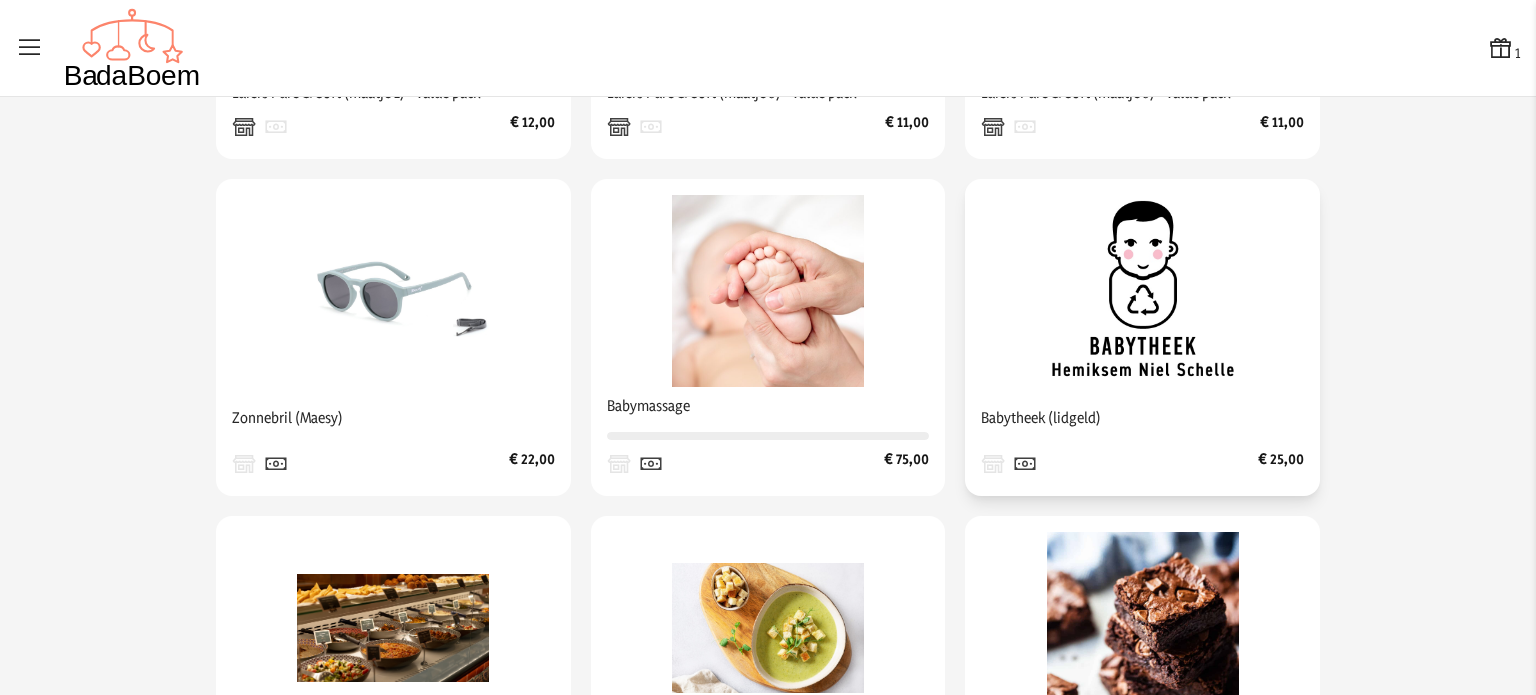 click 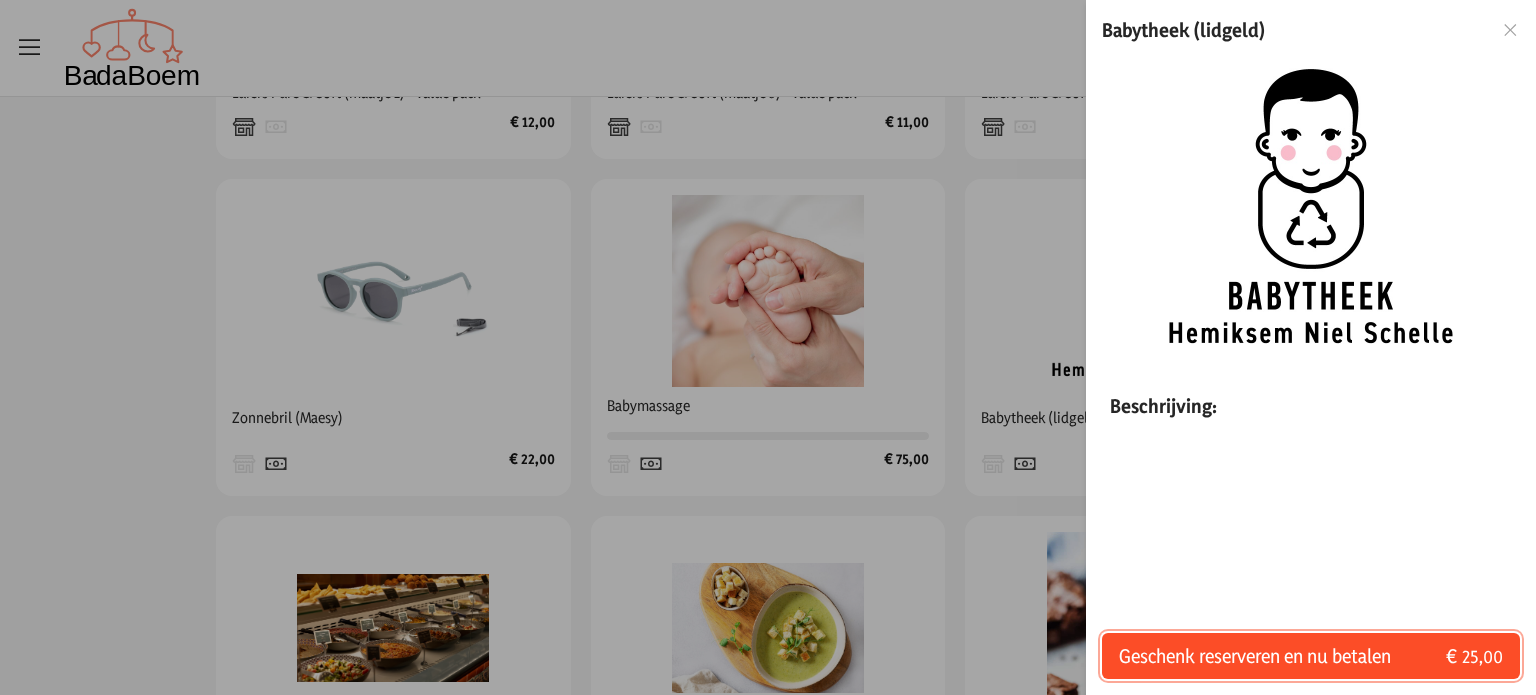 click on "Geschenk reserveren en nu betalen" at bounding box center [1255, 656] 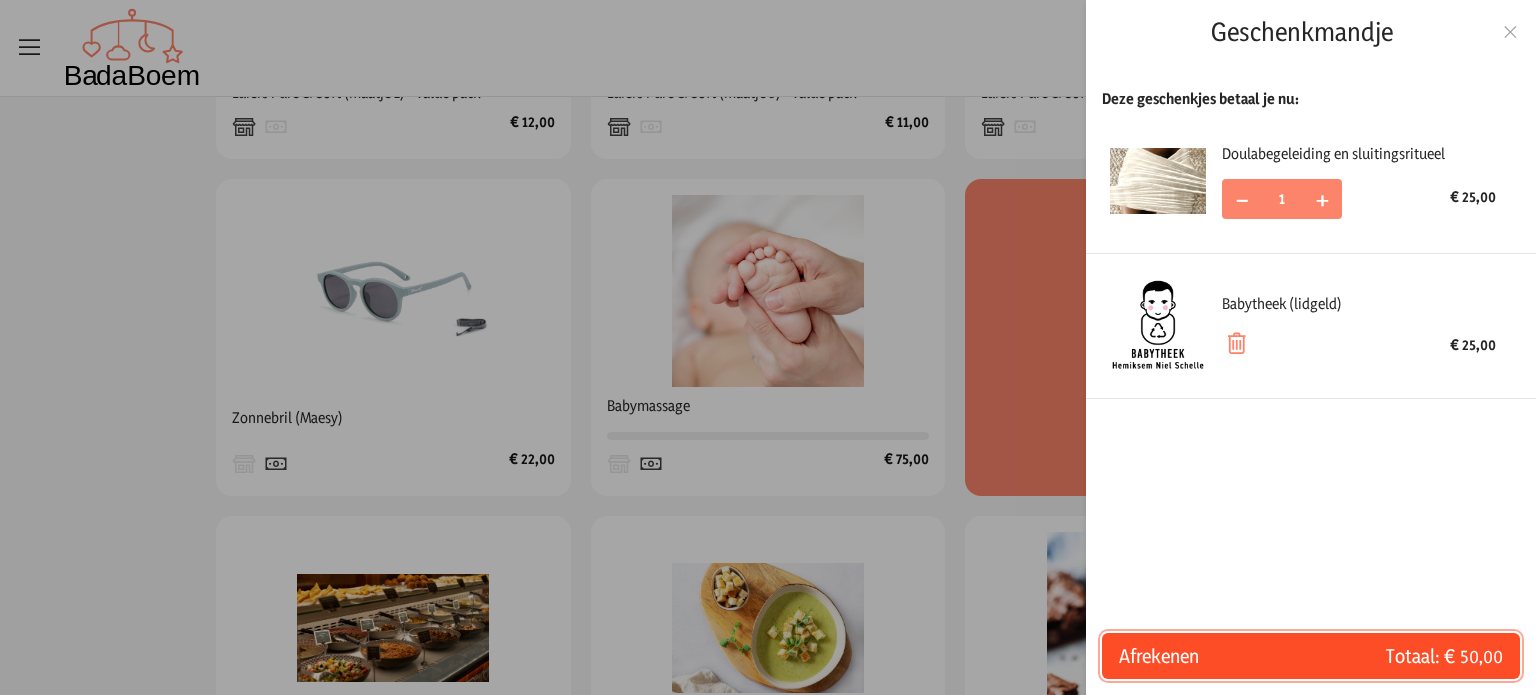 click on "Totaal: € 50,00" at bounding box center [1407, 656] 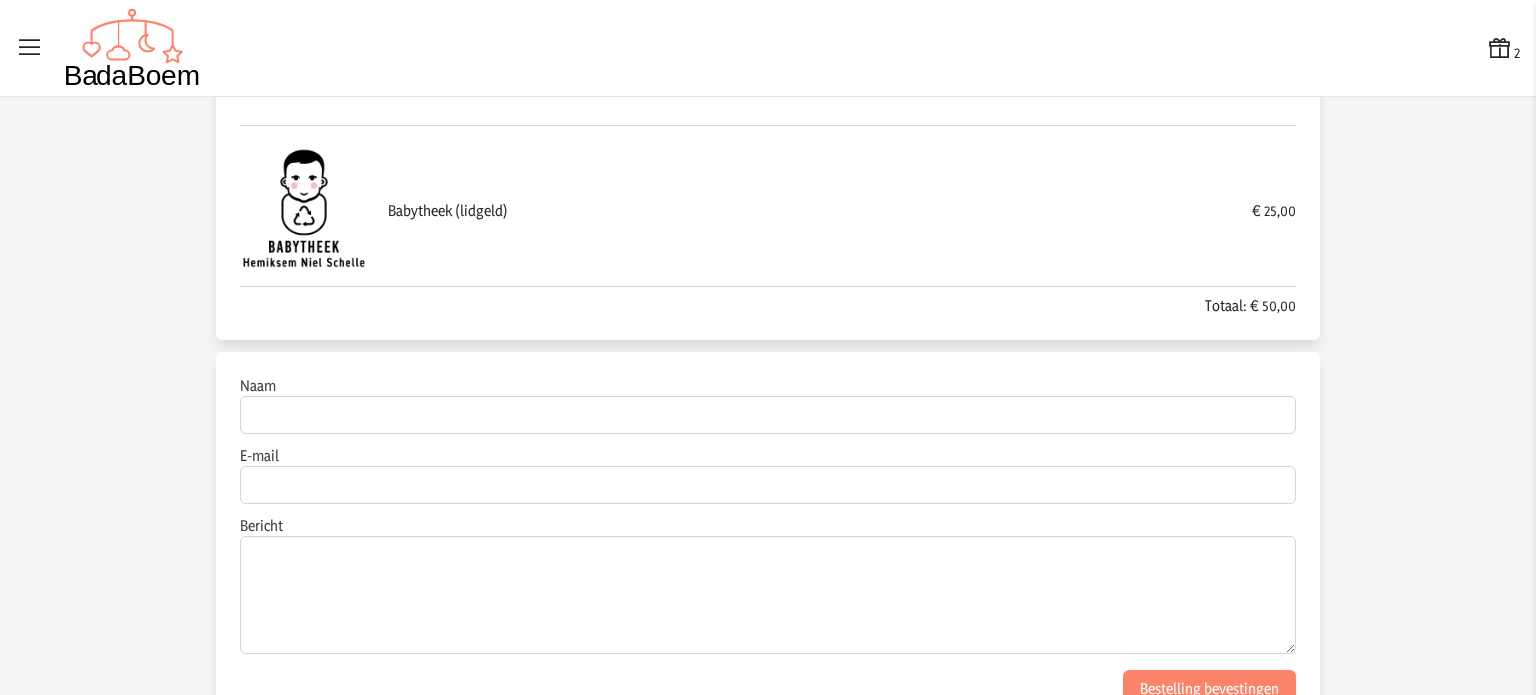 scroll, scrollTop: 275, scrollLeft: 0, axis: vertical 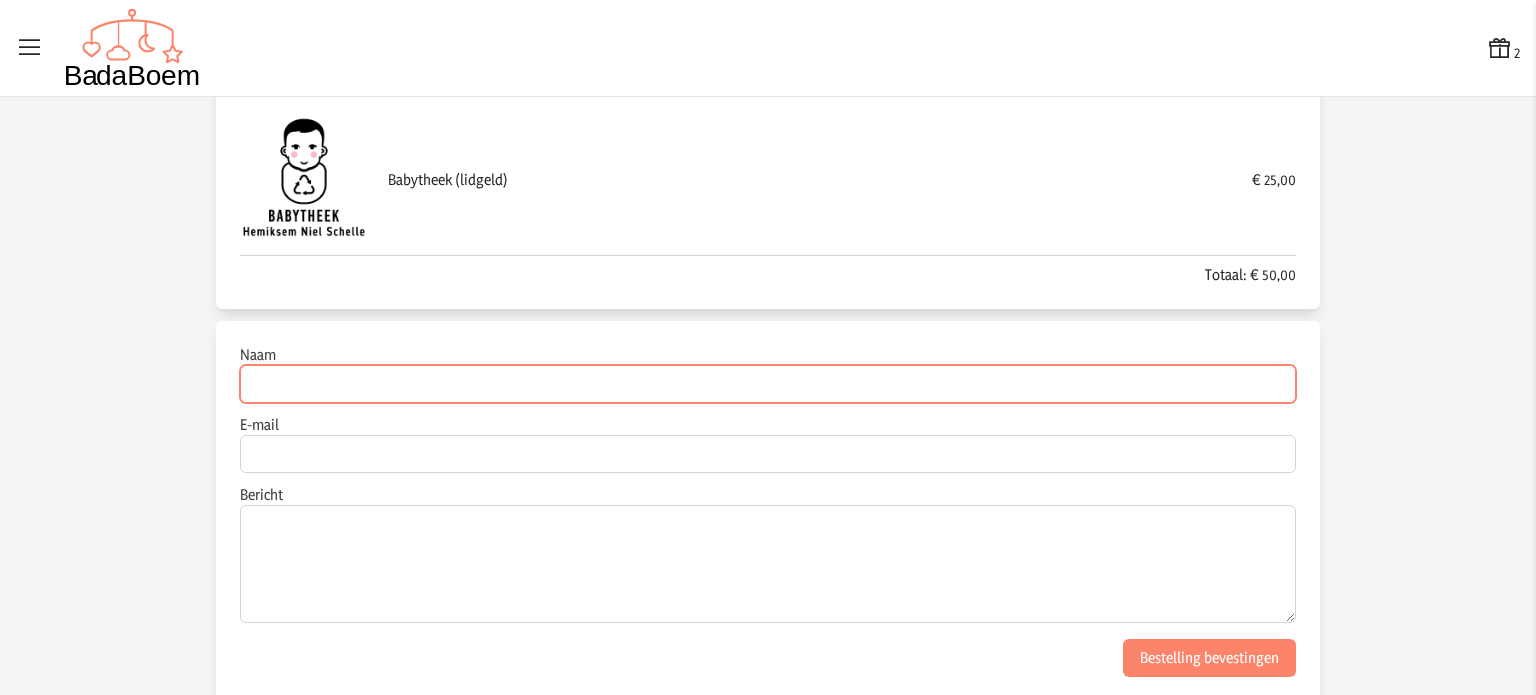 click on "Naam" at bounding box center (768, 384) 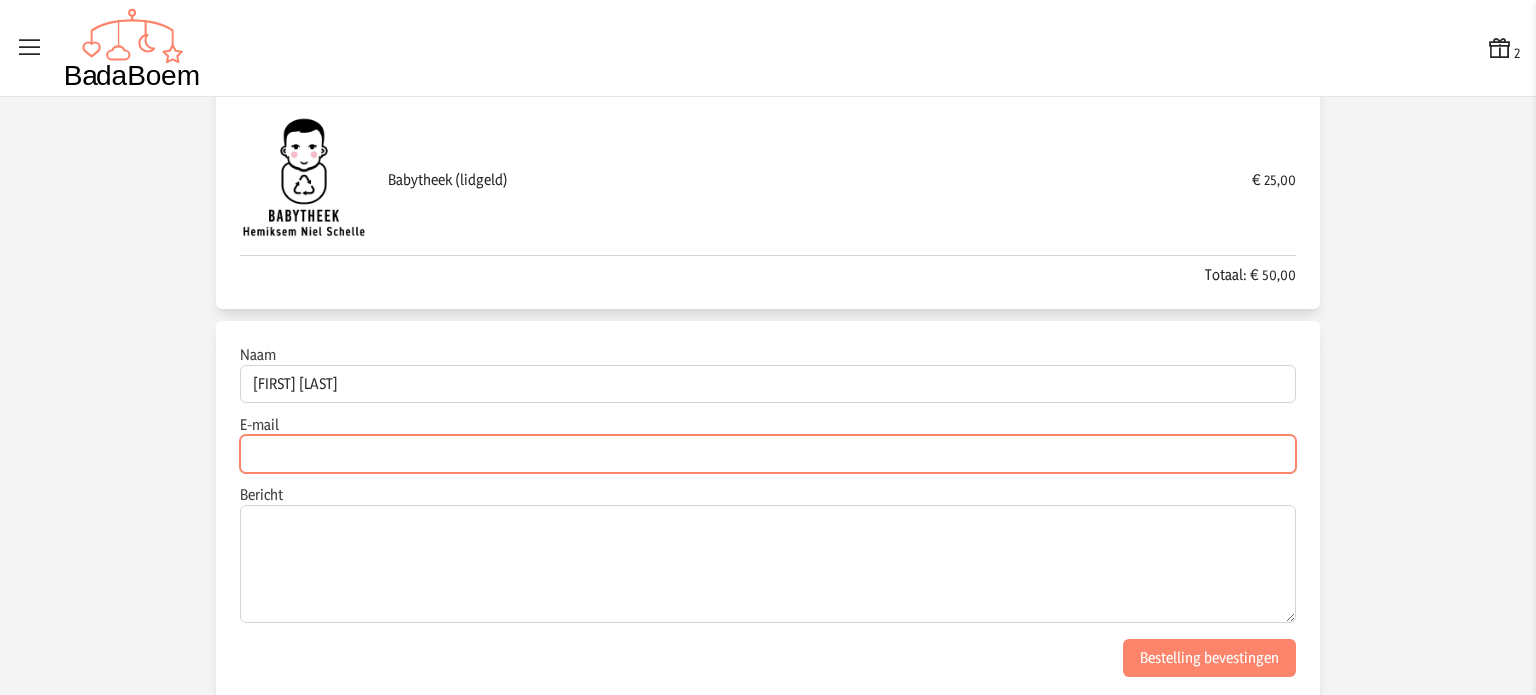 type on "[EMAIL]" 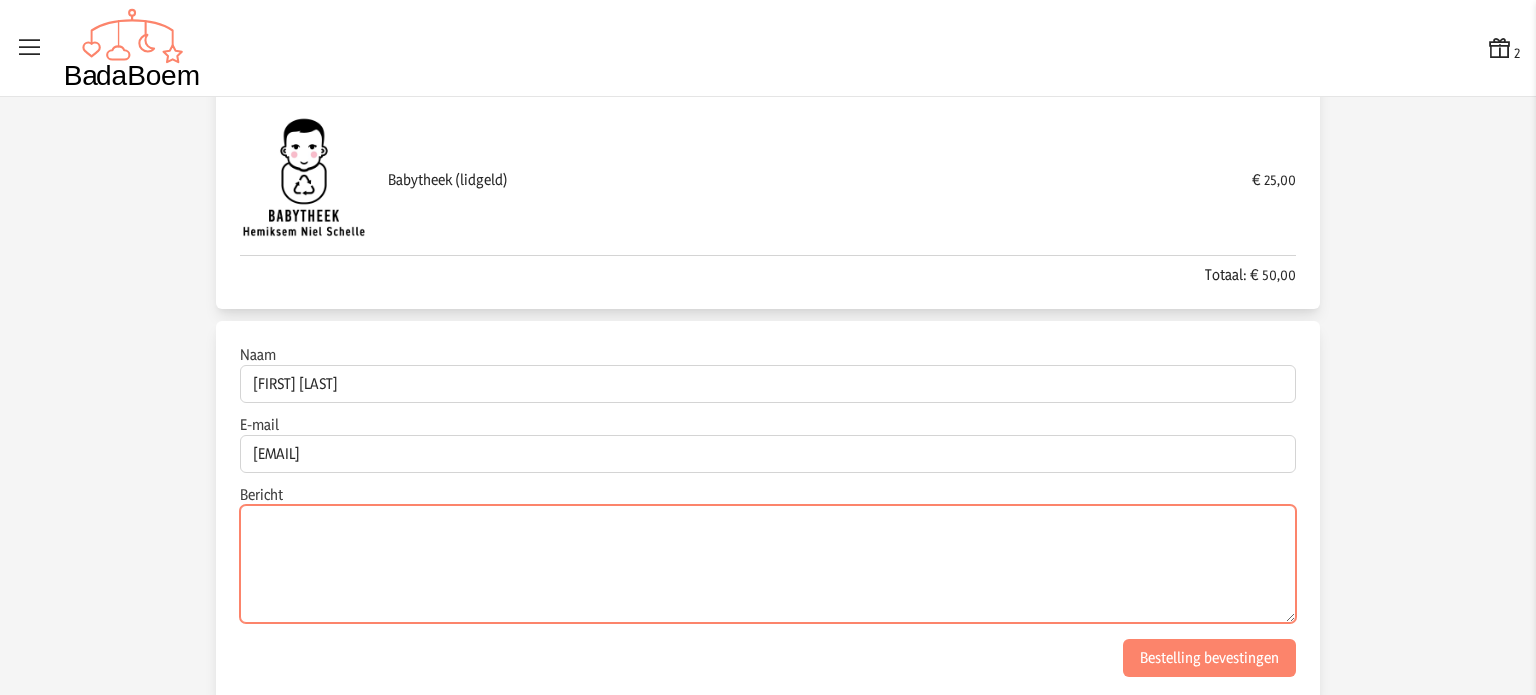 click on "Bericht" at bounding box center [768, 564] 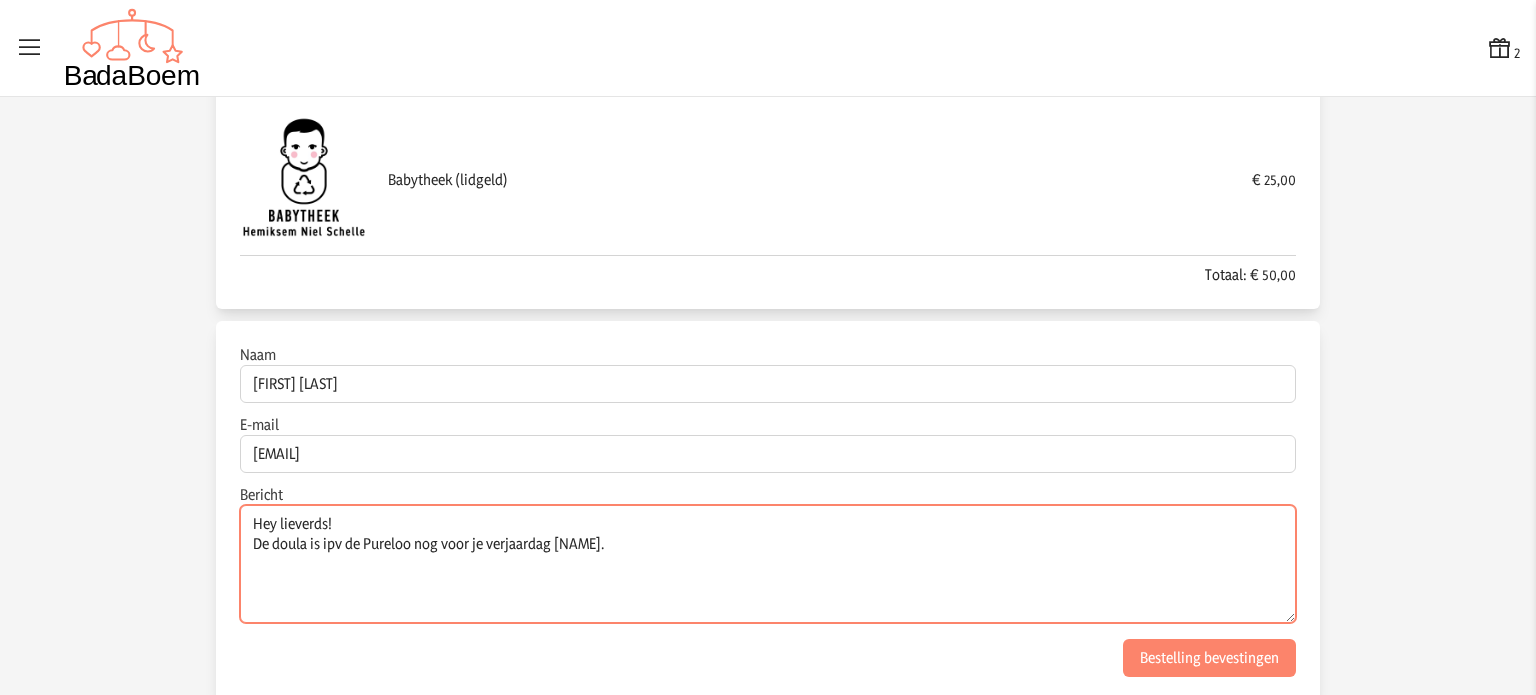 click on "Hey lieverds!
De doula is ipv de Pureloo nog voor je verjaardag [NAME]." at bounding box center (768, 564) 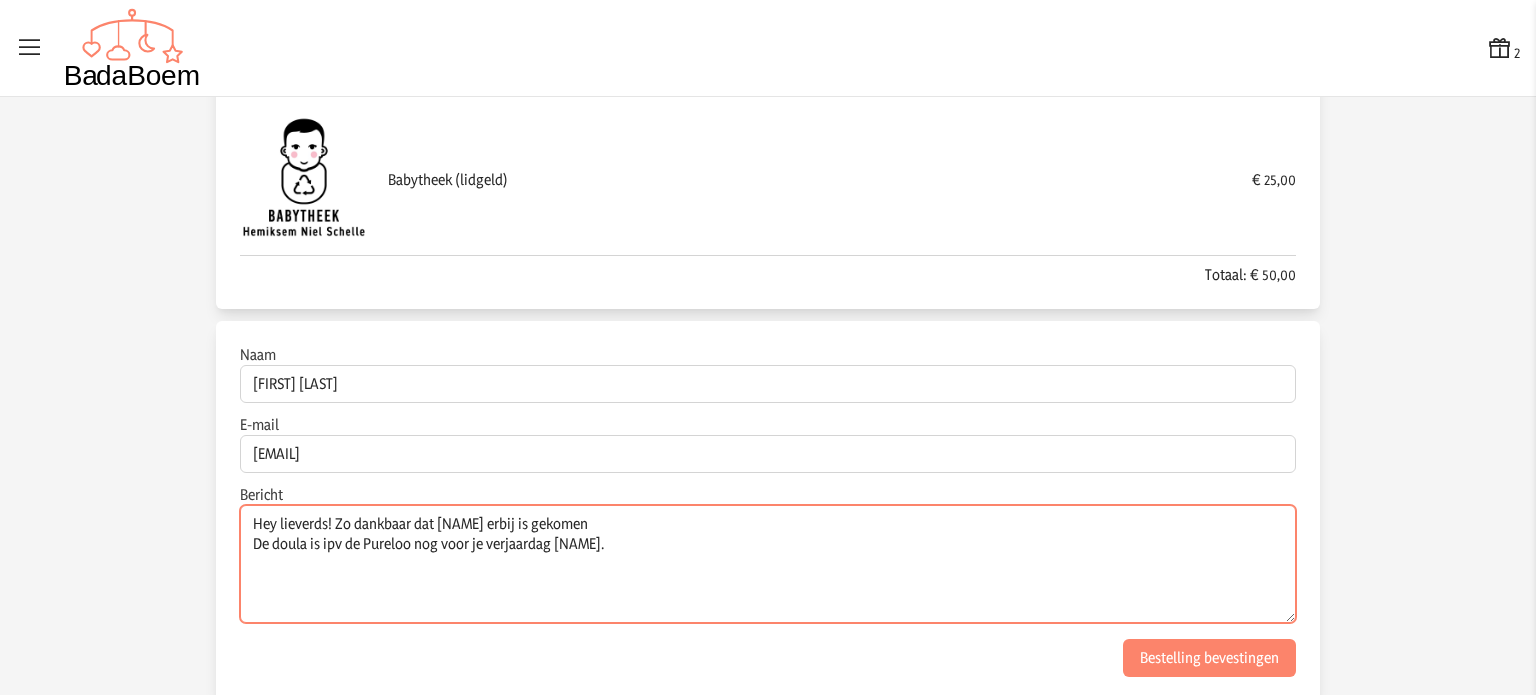 click on "Hey lieverds! Zo dankbaar dat [NAME] erbij is gekomen
De doula is ipv de Pureloo nog voor je verjaardag [NAME]." at bounding box center [768, 564] 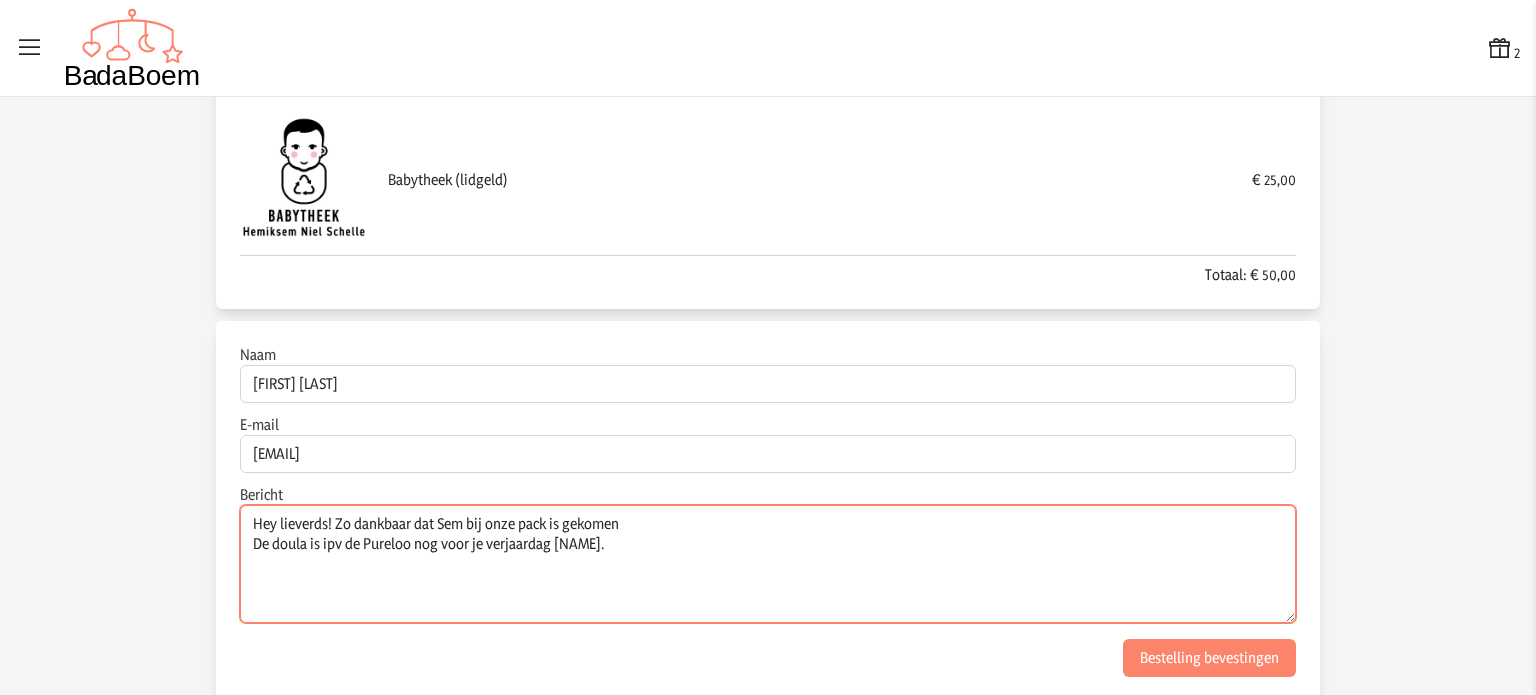 click on "Hey lieverds! Zo dankbaar dat Sem bij onze pack is gekomen
De doula is ipv de Pureloo nog voor je verjaardag [NAME]." at bounding box center [768, 564] 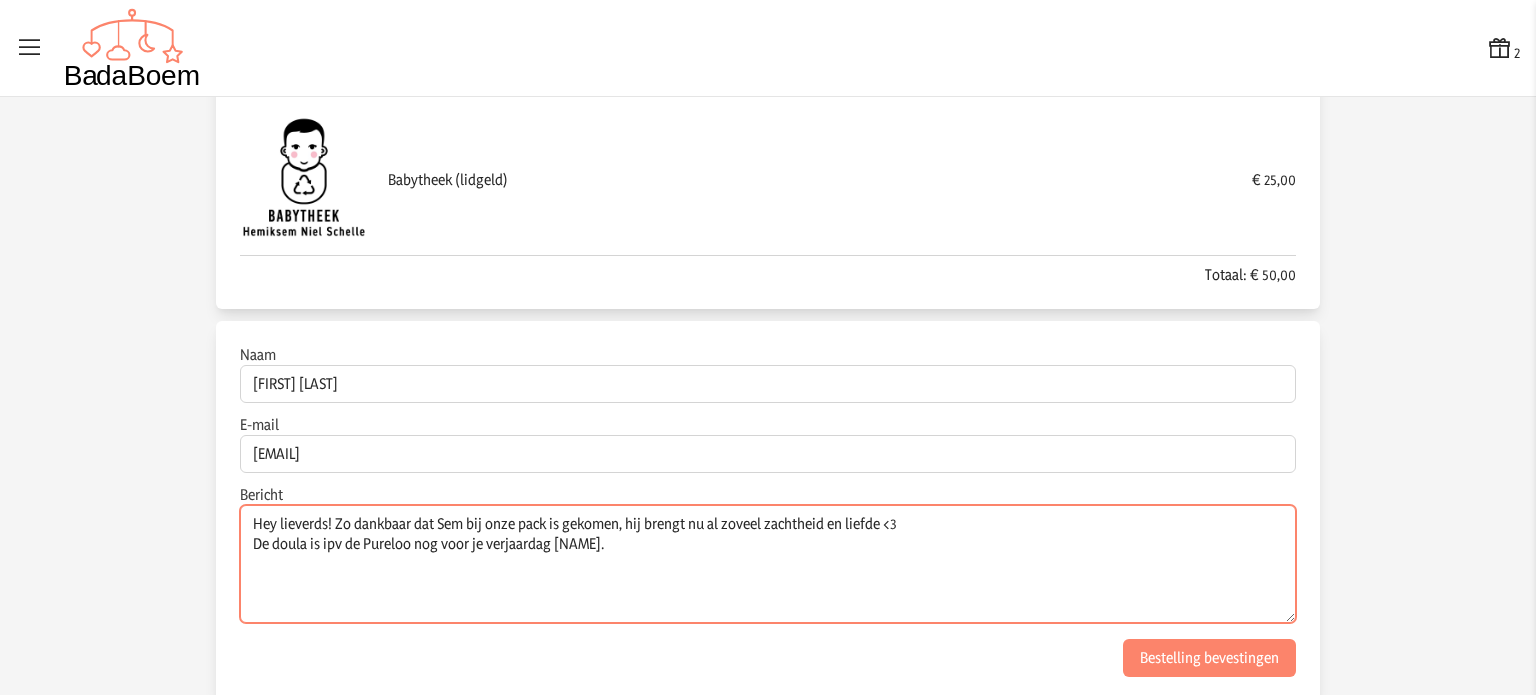 click on "Hey lieverds! Zo dankbaar dat Sem bij onze pack is gekomen, hij brengt nu al zoveel zachtheid en liefde <3
De doula is ipv de Pureloo nog voor je verjaardag [NAME]." at bounding box center [768, 564] 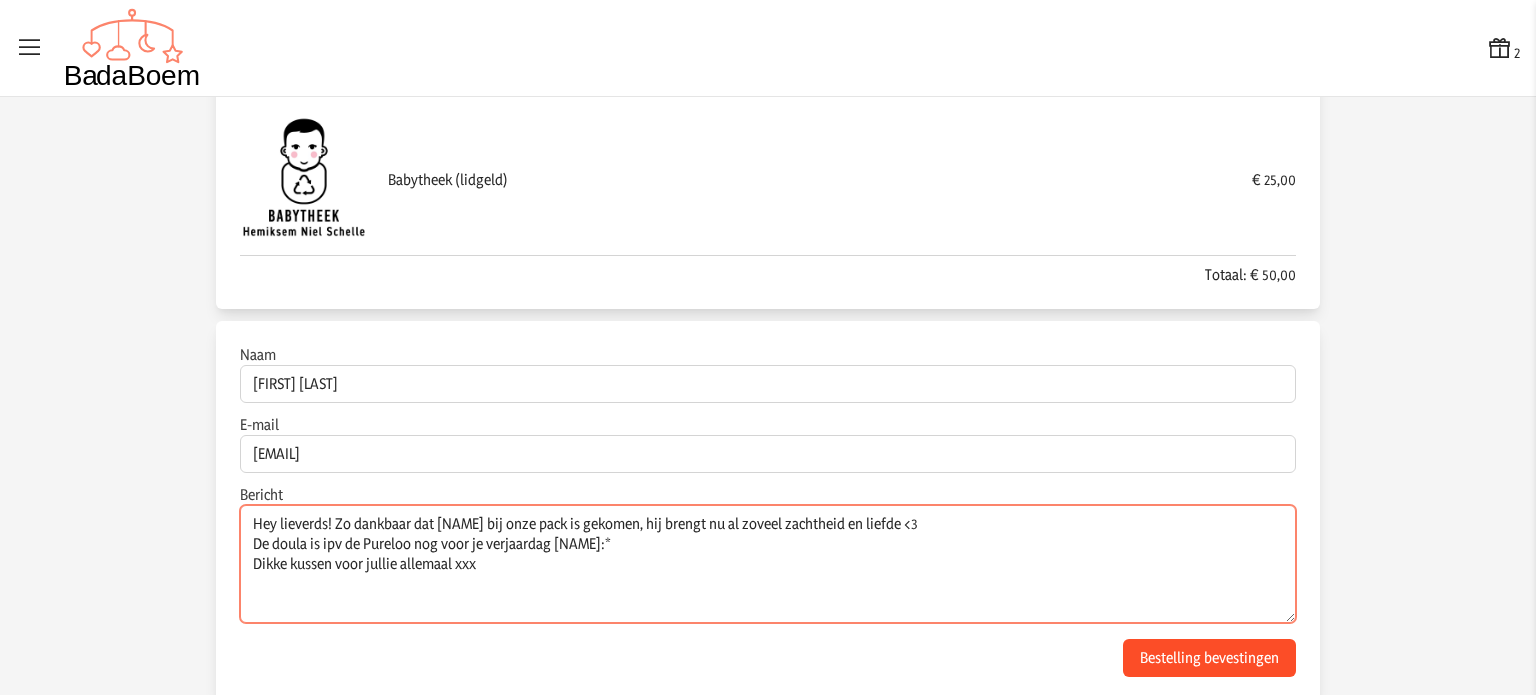 type on "Hey lieverds! Zo dankbaar dat [NAME] bij onze pack is gekomen, hij brengt nu al zoveel zachtheid en liefde <3
De doula is ipv de Pureloo nog voor je verjaardag [NAME]:*
Dikke kussen voor jullie allemaal xxx" 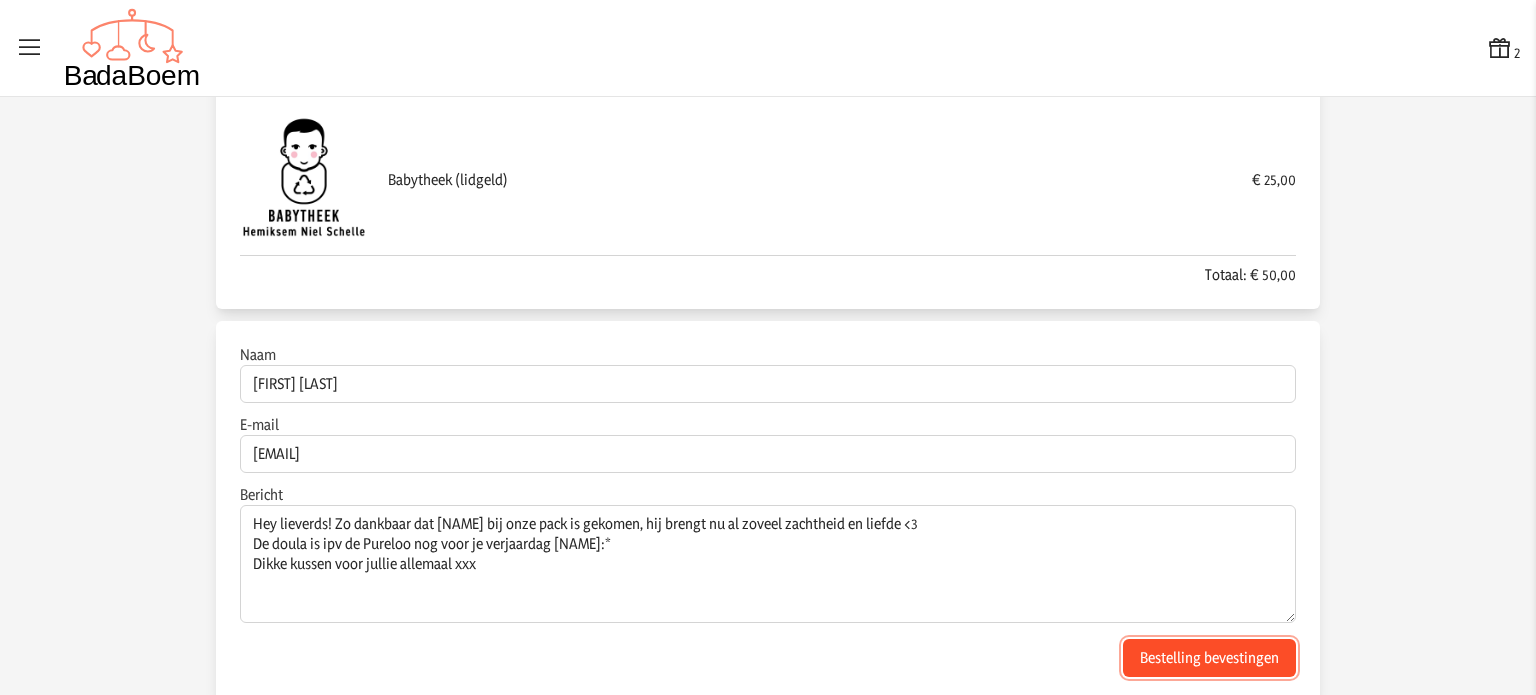 click on "Bestelling bevestingen" 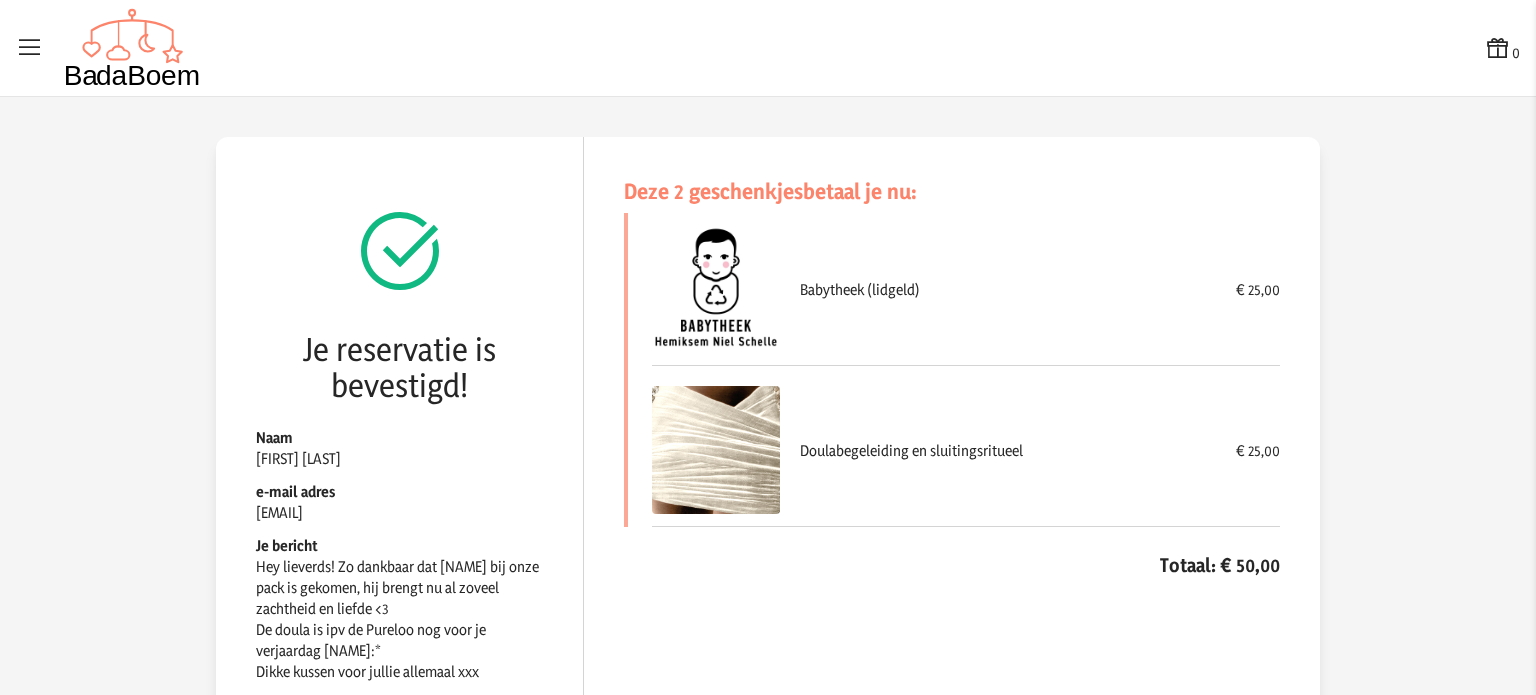 scroll, scrollTop: 79, scrollLeft: 0, axis: vertical 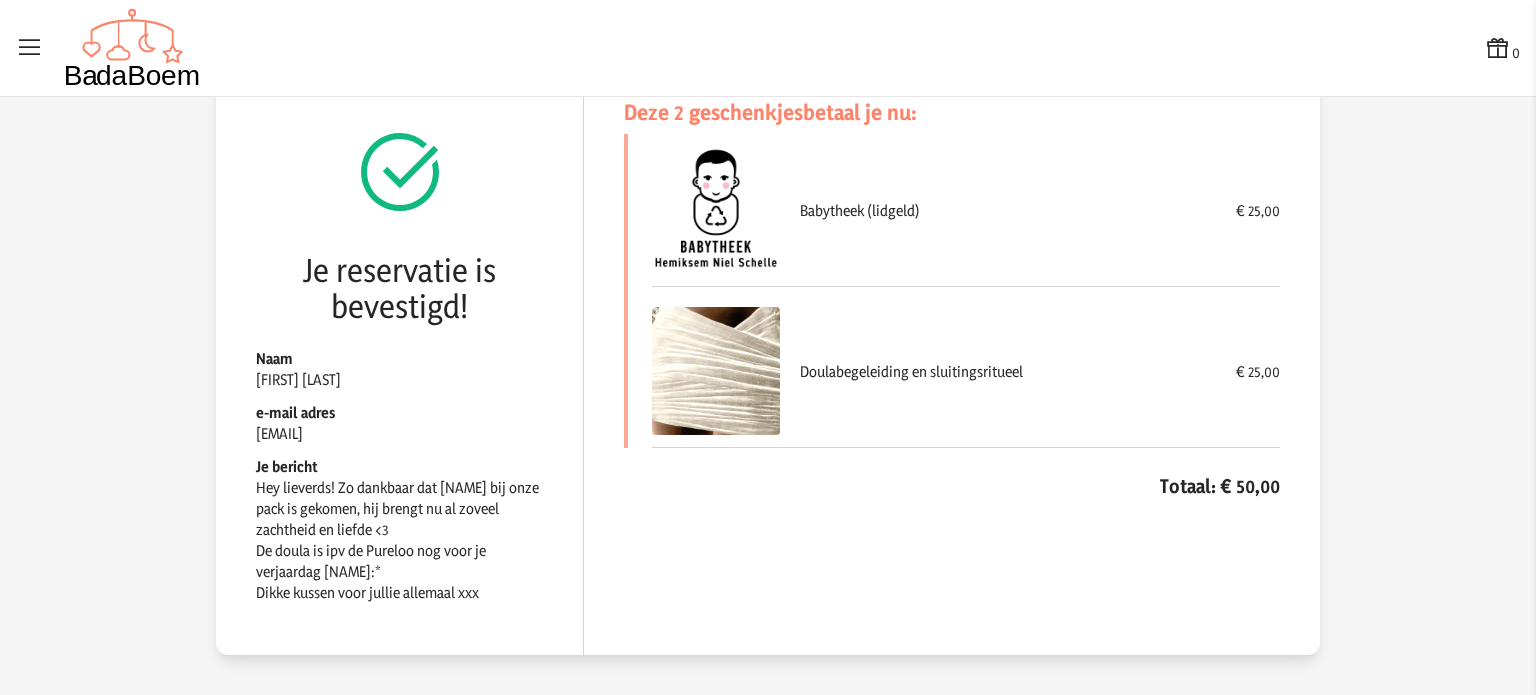 click on "Deze 2 geschenkjes  betaal je nu:  Babytheek (lidgeld) € 25,00 Doulabegeleiding en sluitingsritueel € 25,00 Totaal: € 50,00" 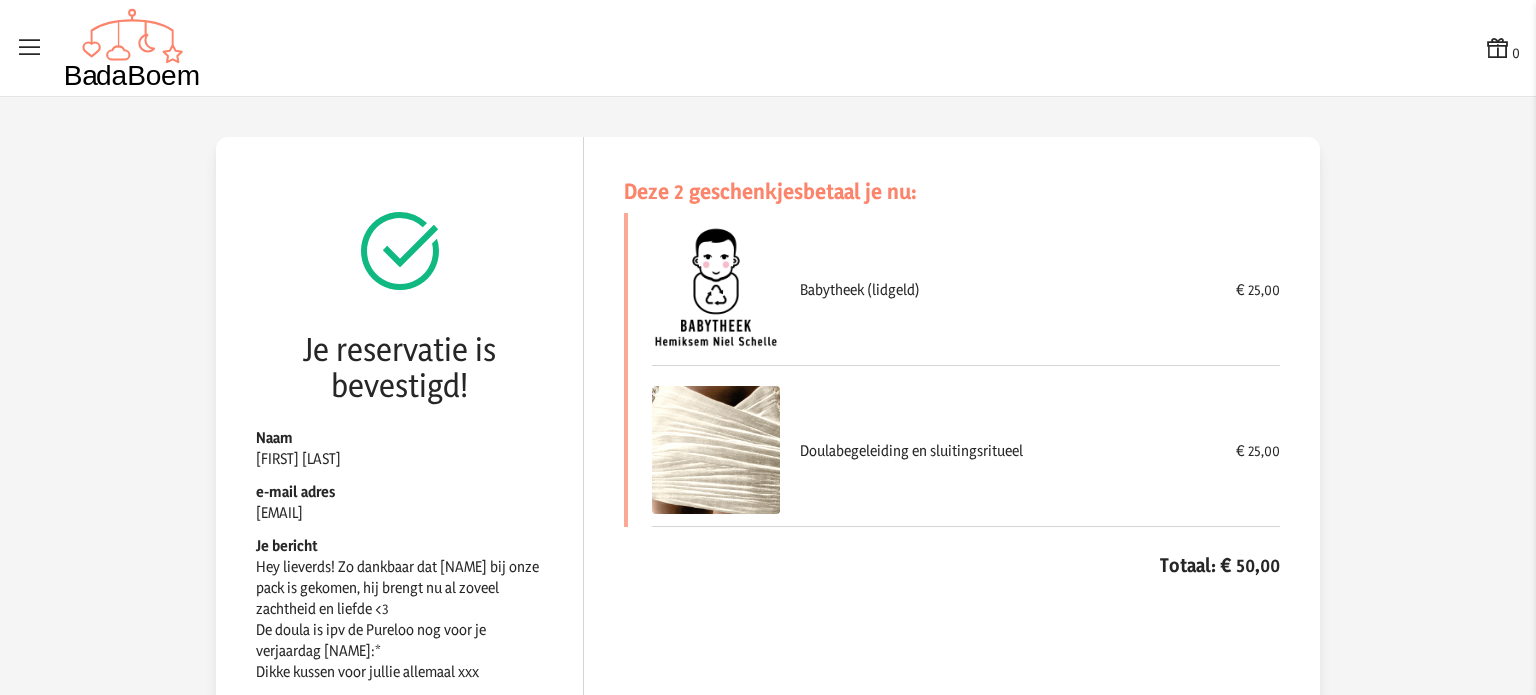 scroll, scrollTop: 79, scrollLeft: 0, axis: vertical 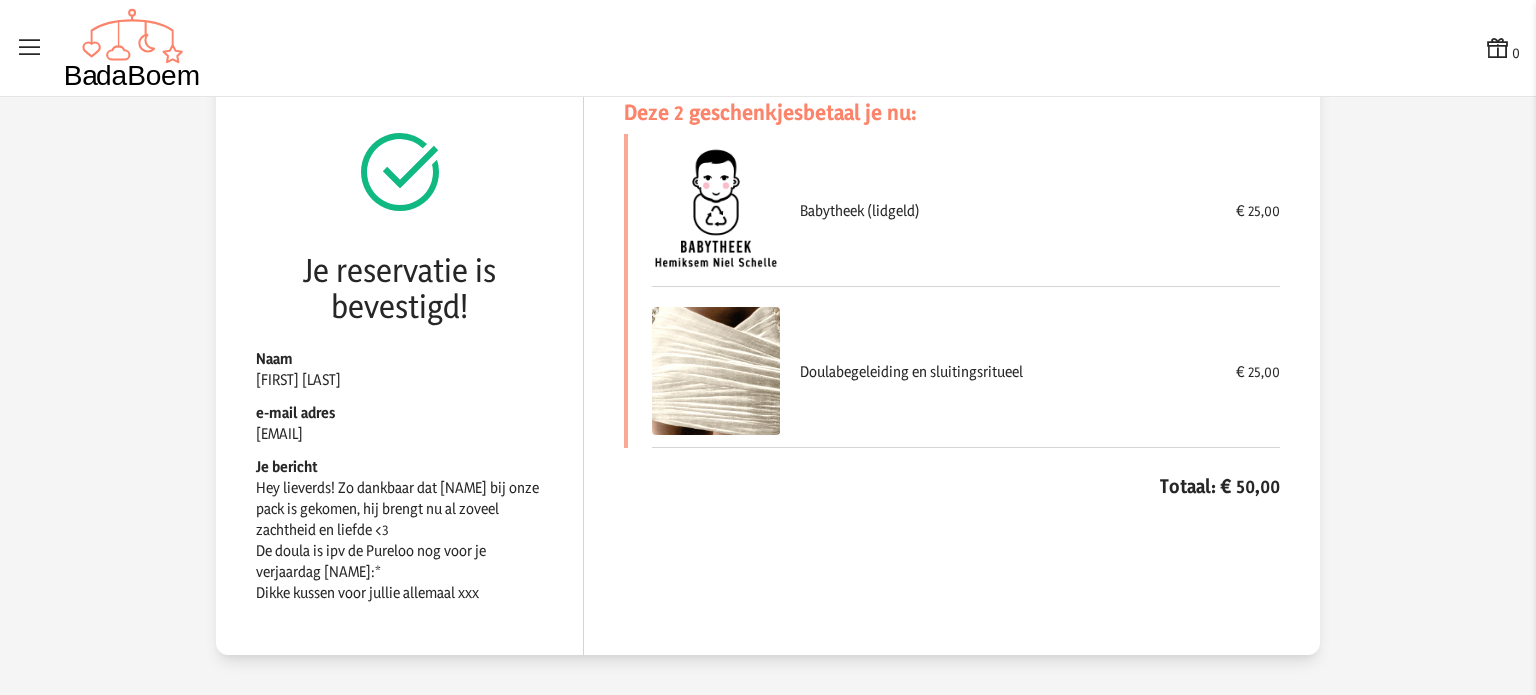 click on "Je reservatie is bevestigd! Naam [NAME] e-mail adres [EMAIL] Je bericht Hey lieverds! Zo dankbaar dat [NAME] bij onze pack is gekomen, hij brengt nu al zoveel zachtheid en liefde <3
De doula is ipv de Pureloo nog voor je verjaardag [NAME]:*
Dikke kussen voor jullie allemaal xxx" 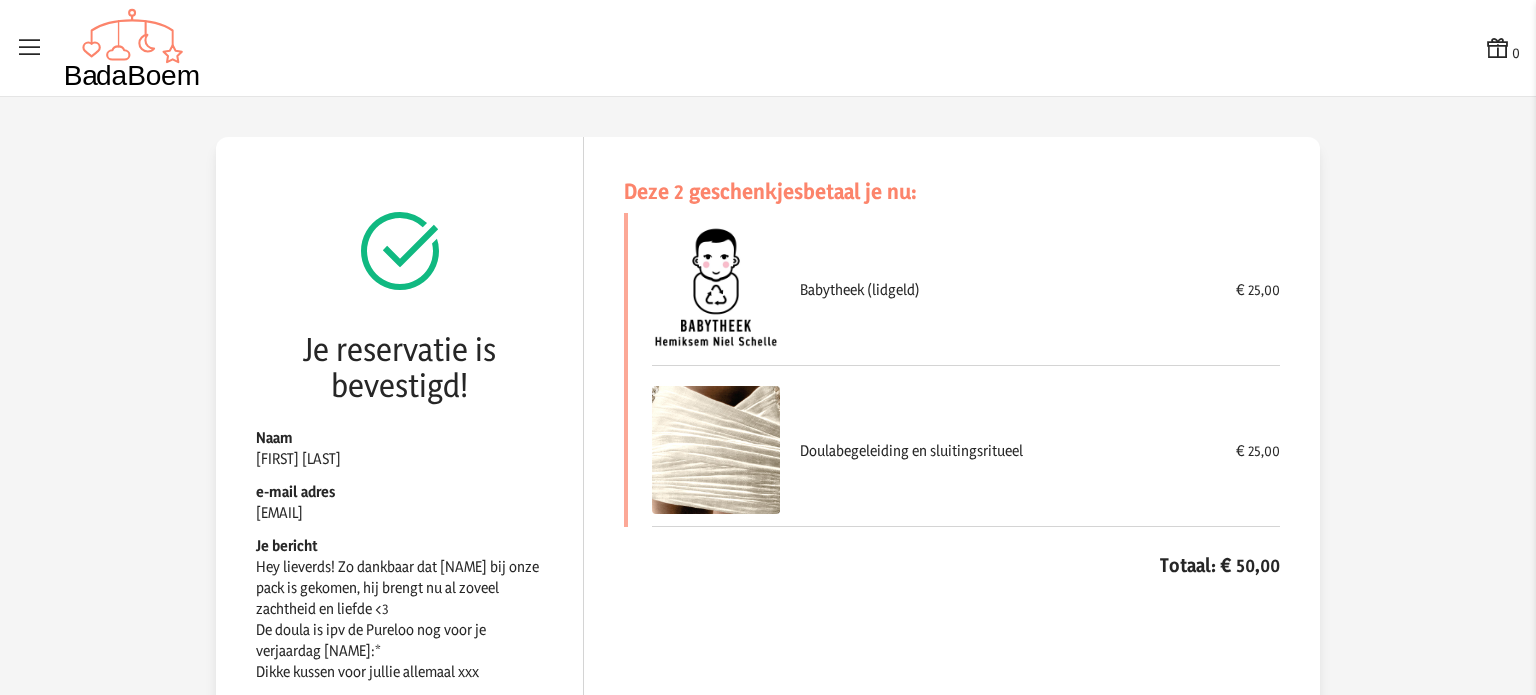 scroll, scrollTop: 79, scrollLeft: 0, axis: vertical 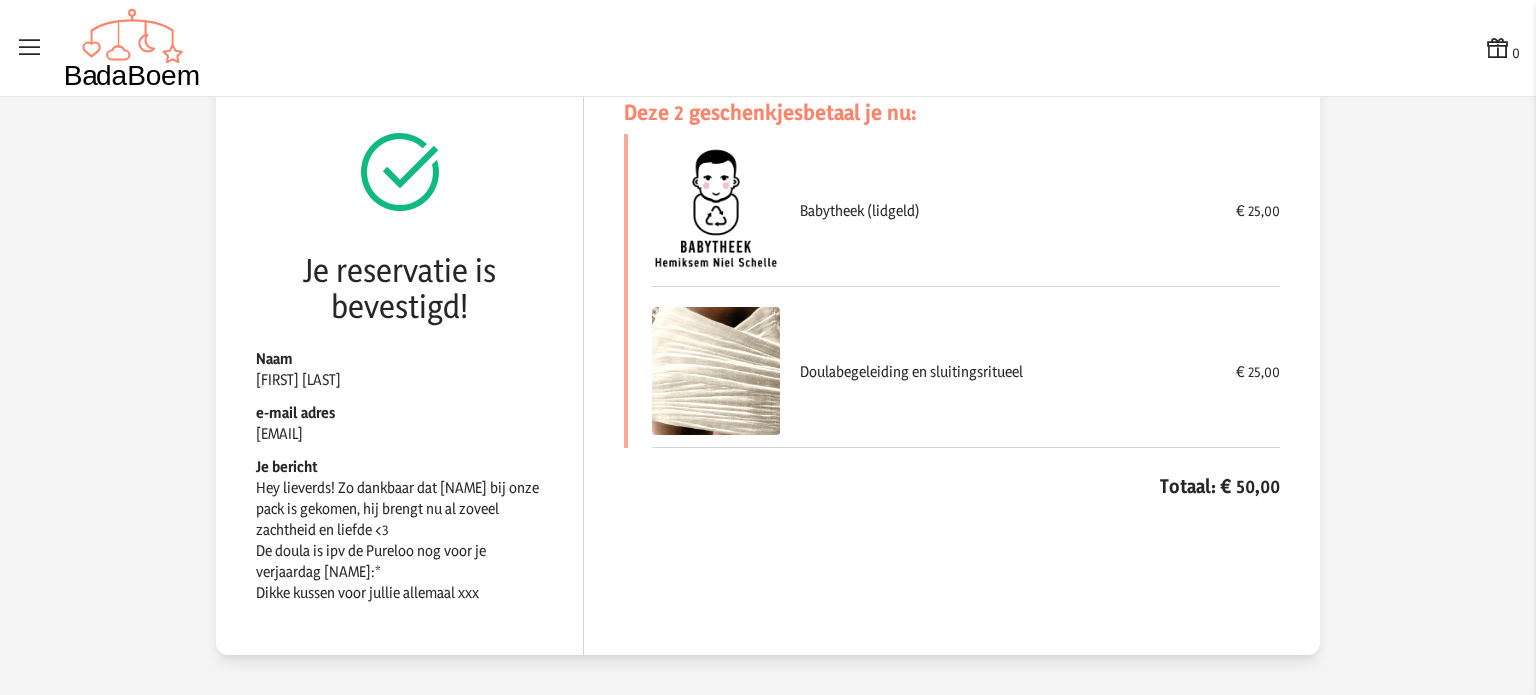 click on "Je bericht" 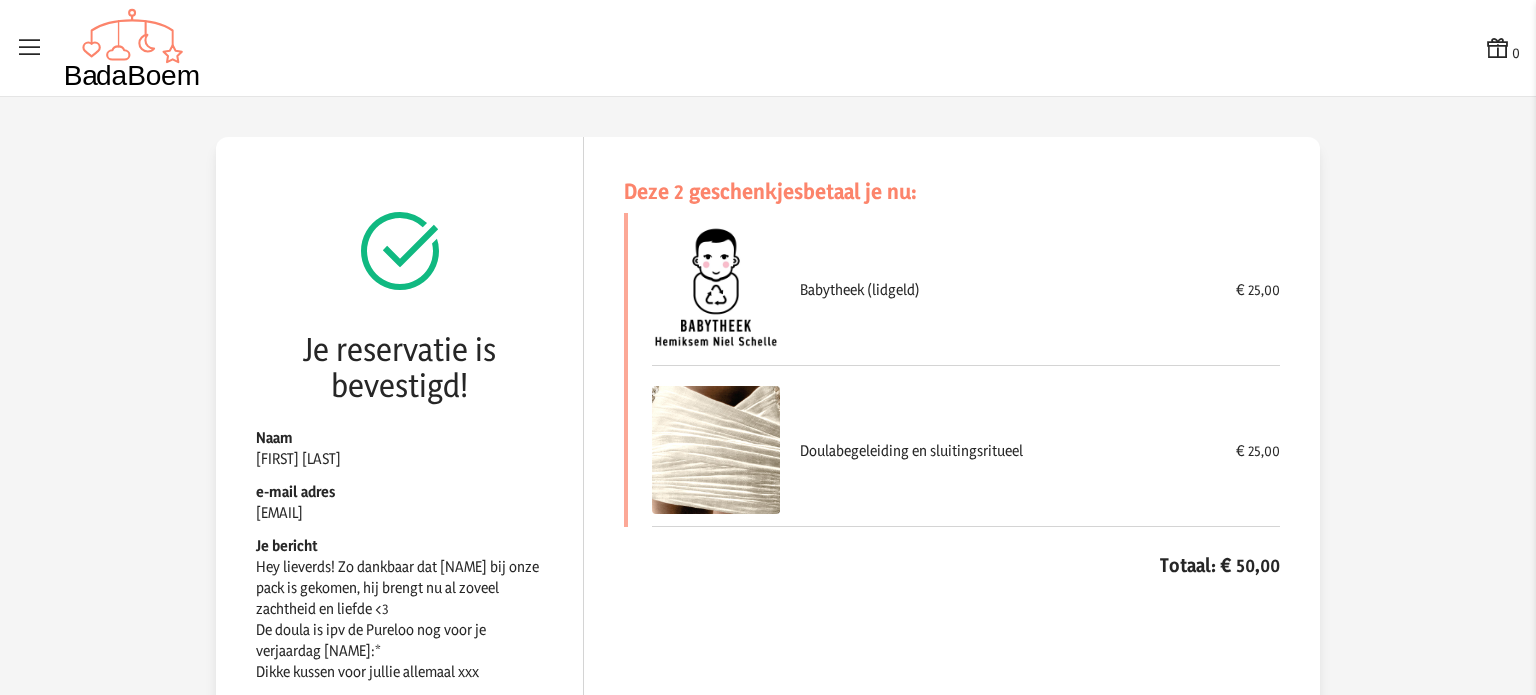 click at bounding box center (1498, 48) 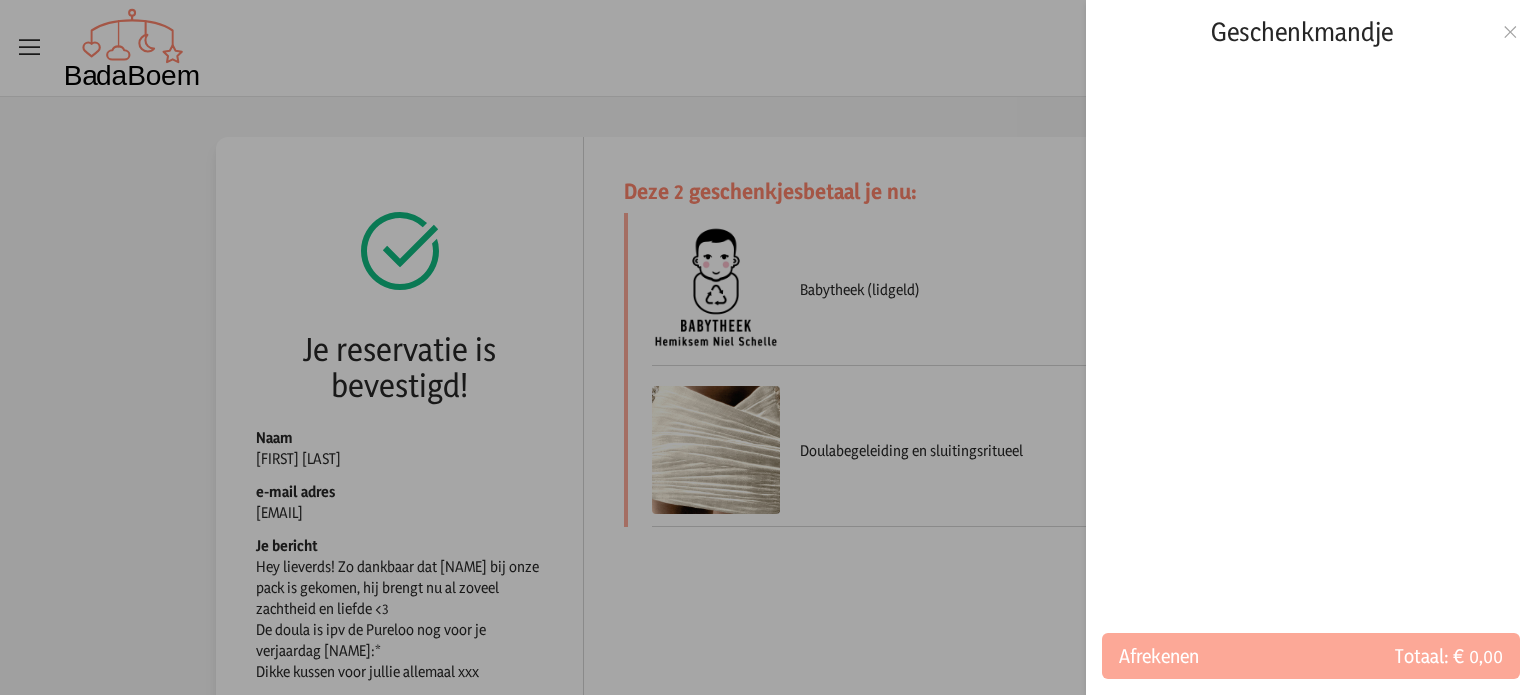 click at bounding box center [768, 347] 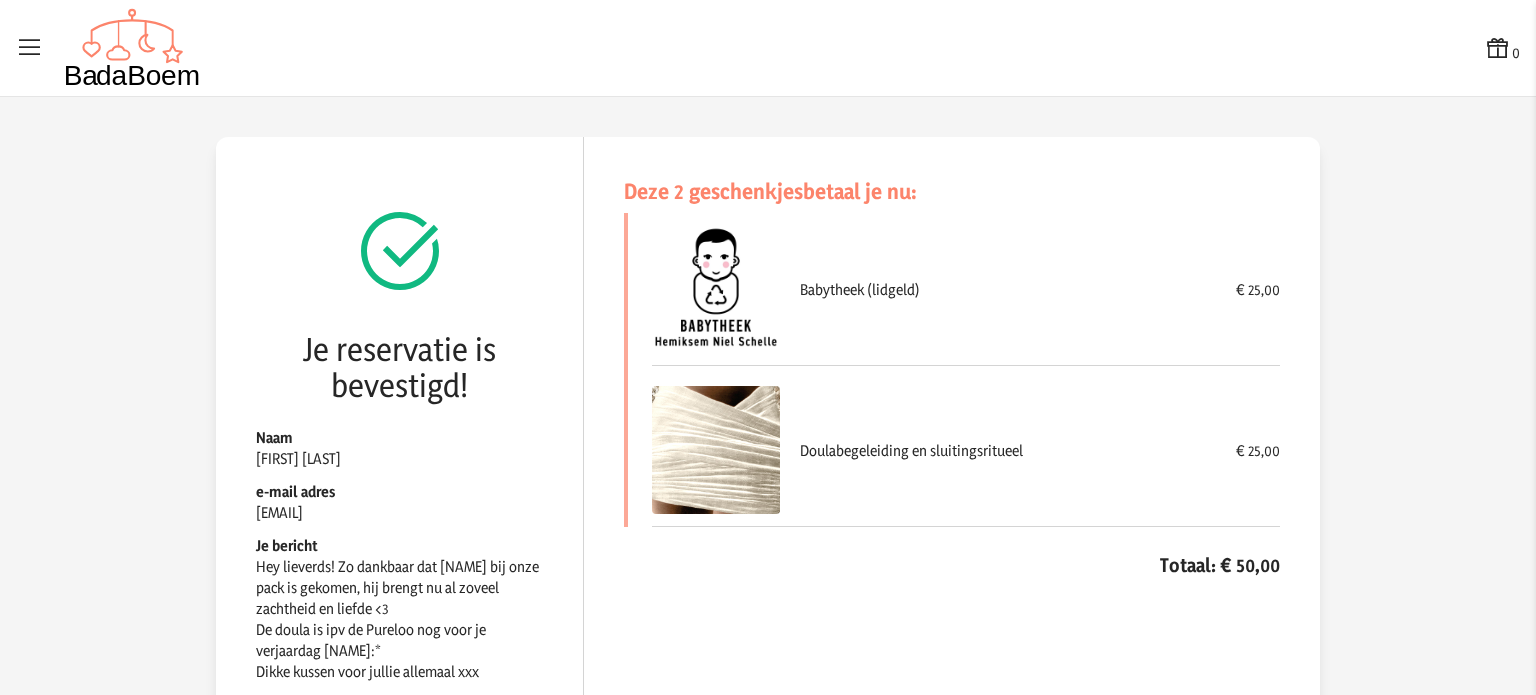 click on "Babytheek (lidgeld) [PRICE]" 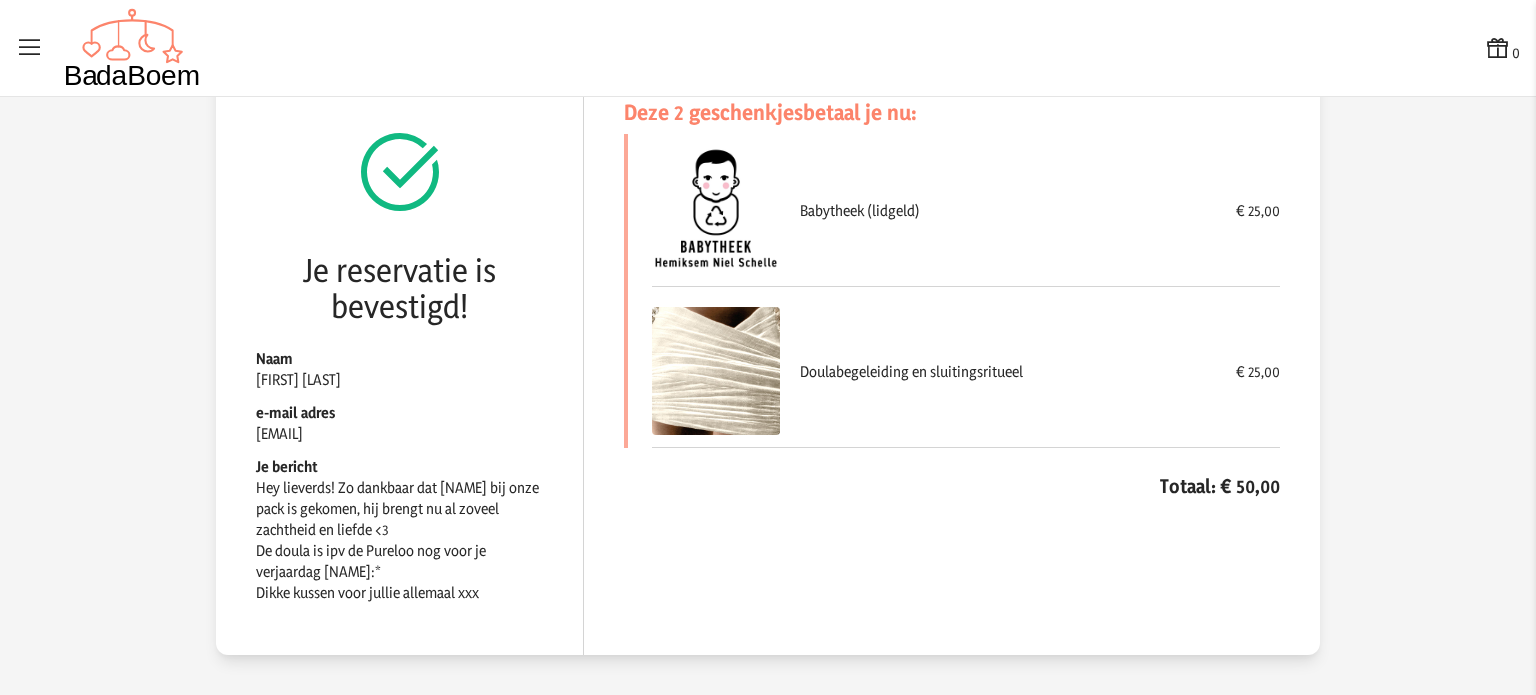 click on "Je reservatie is bevestigd!" 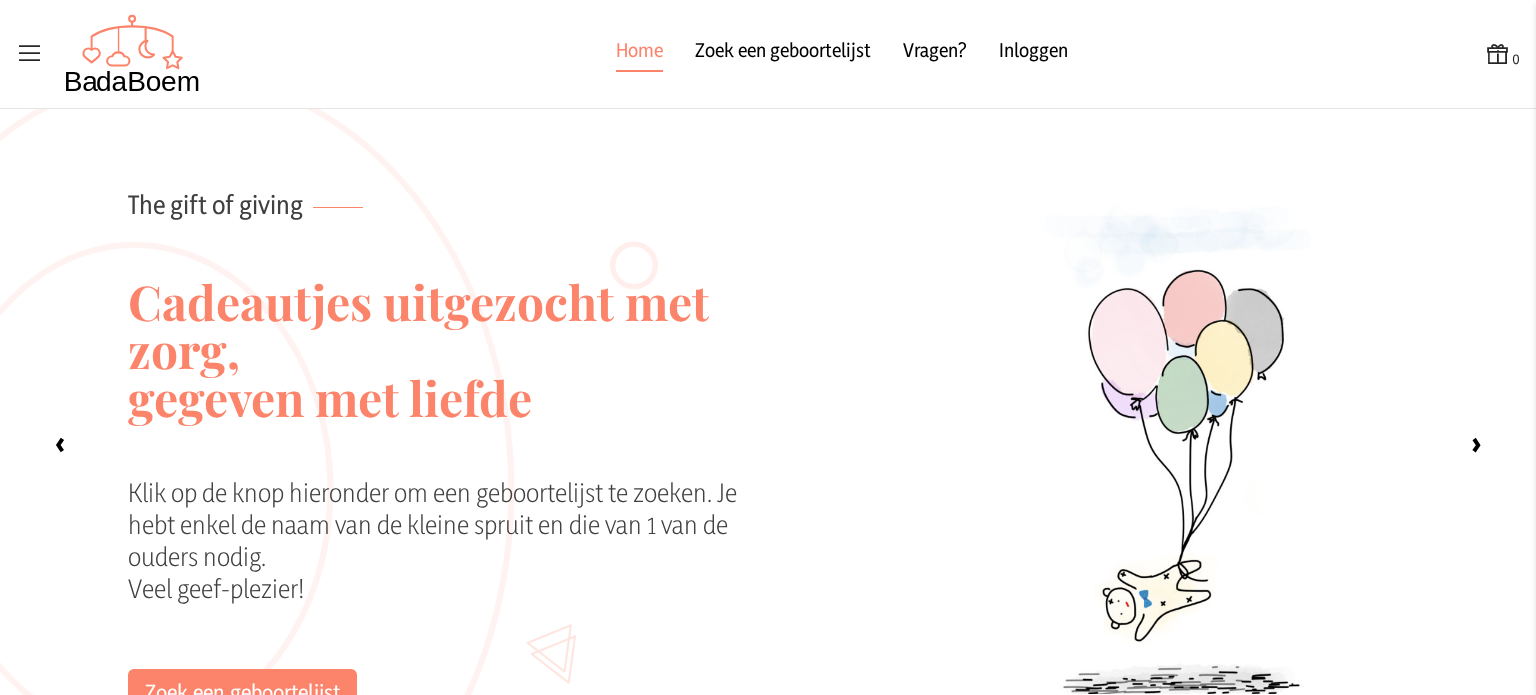 scroll, scrollTop: 0, scrollLeft: 0, axis: both 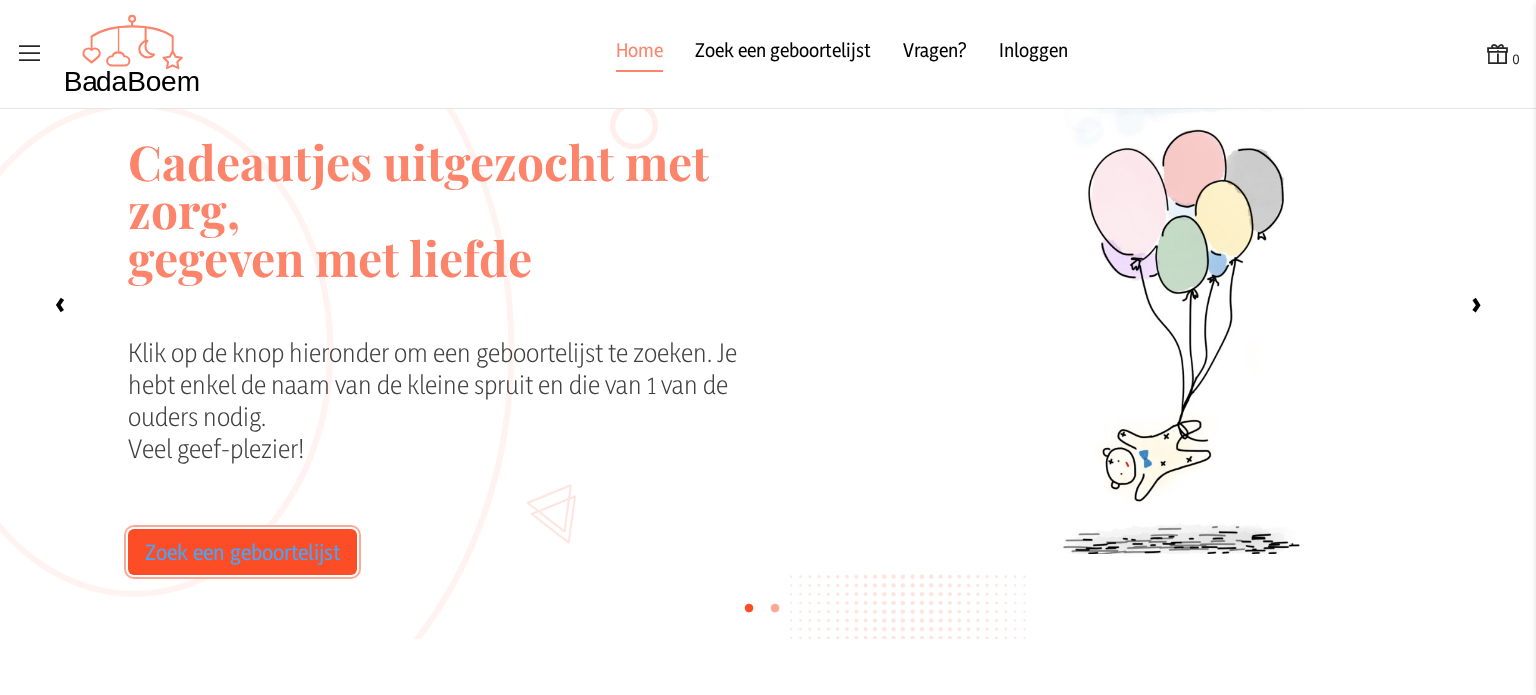 click on "Zoek een geboortelijst" 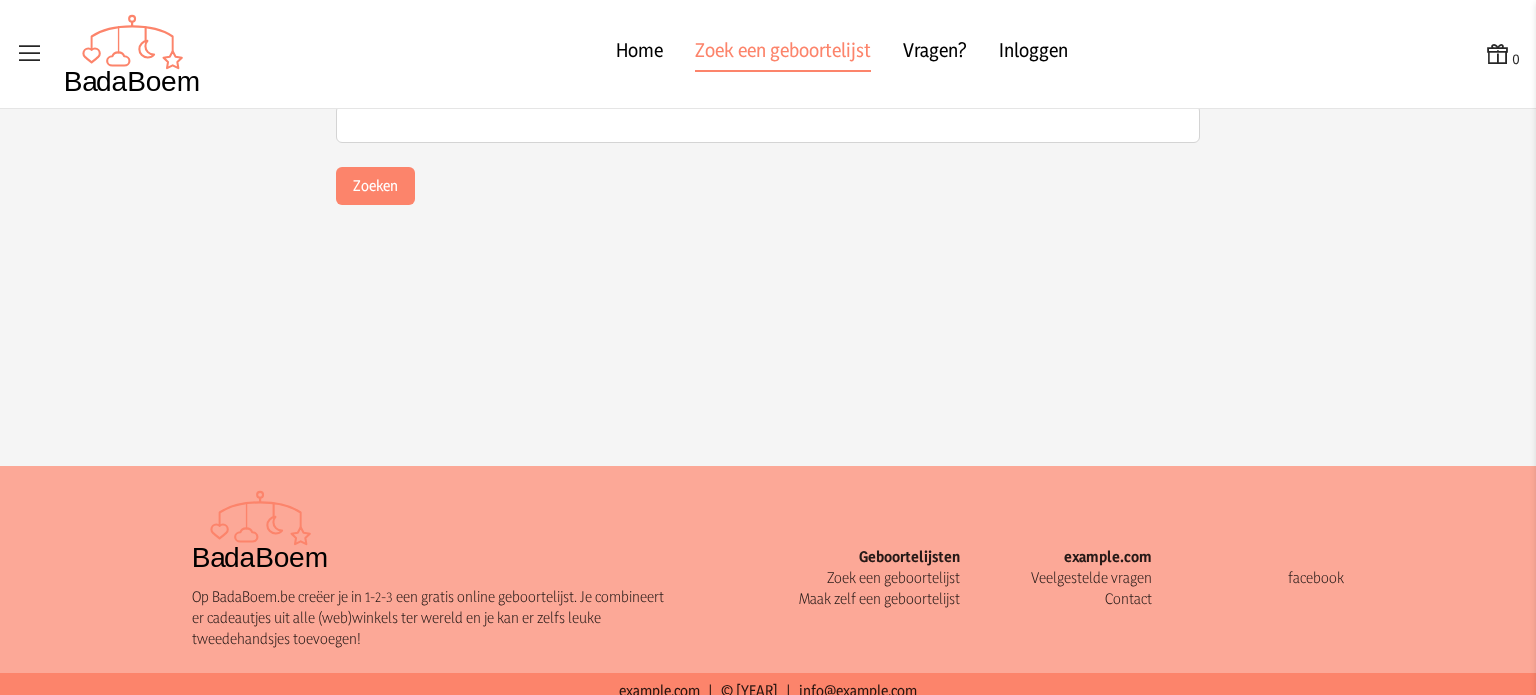 scroll, scrollTop: 0, scrollLeft: 0, axis: both 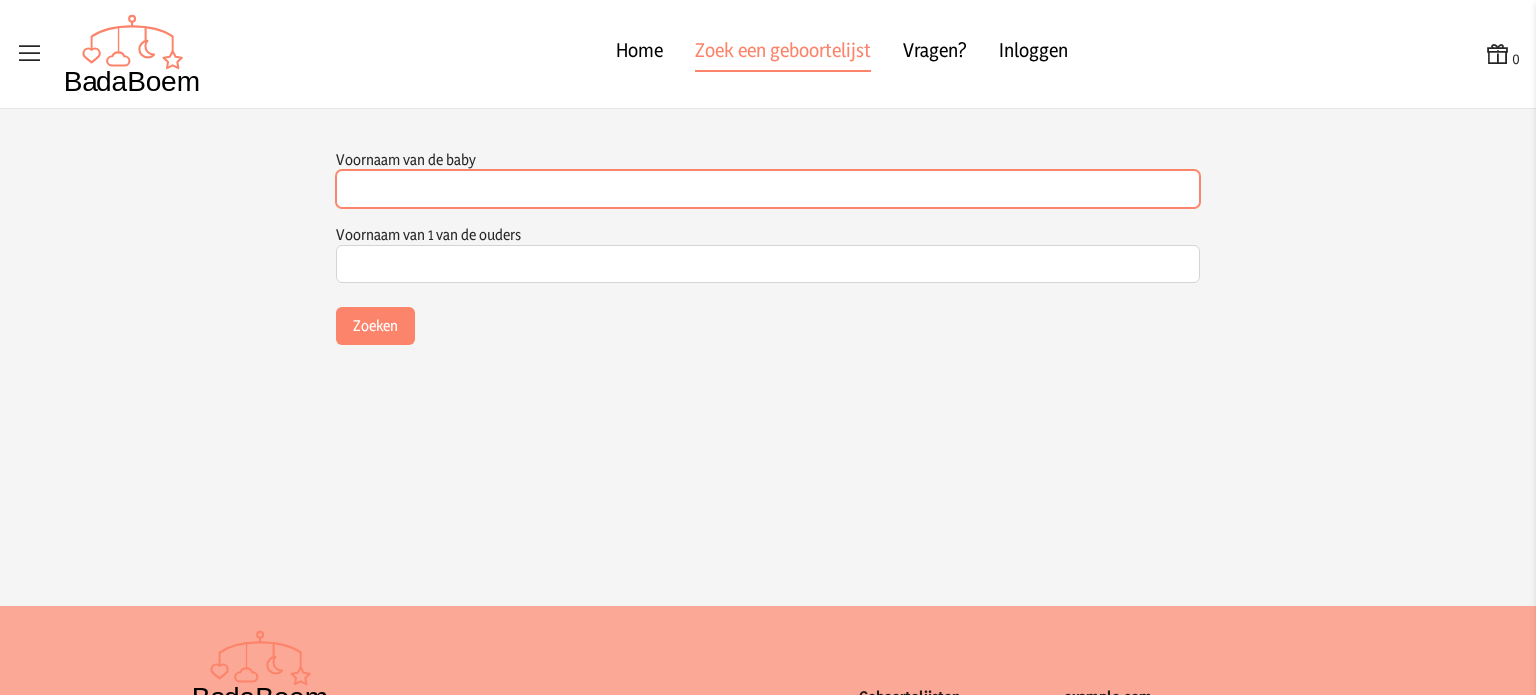 click on "Voornaam van de baby" at bounding box center [768, 189] 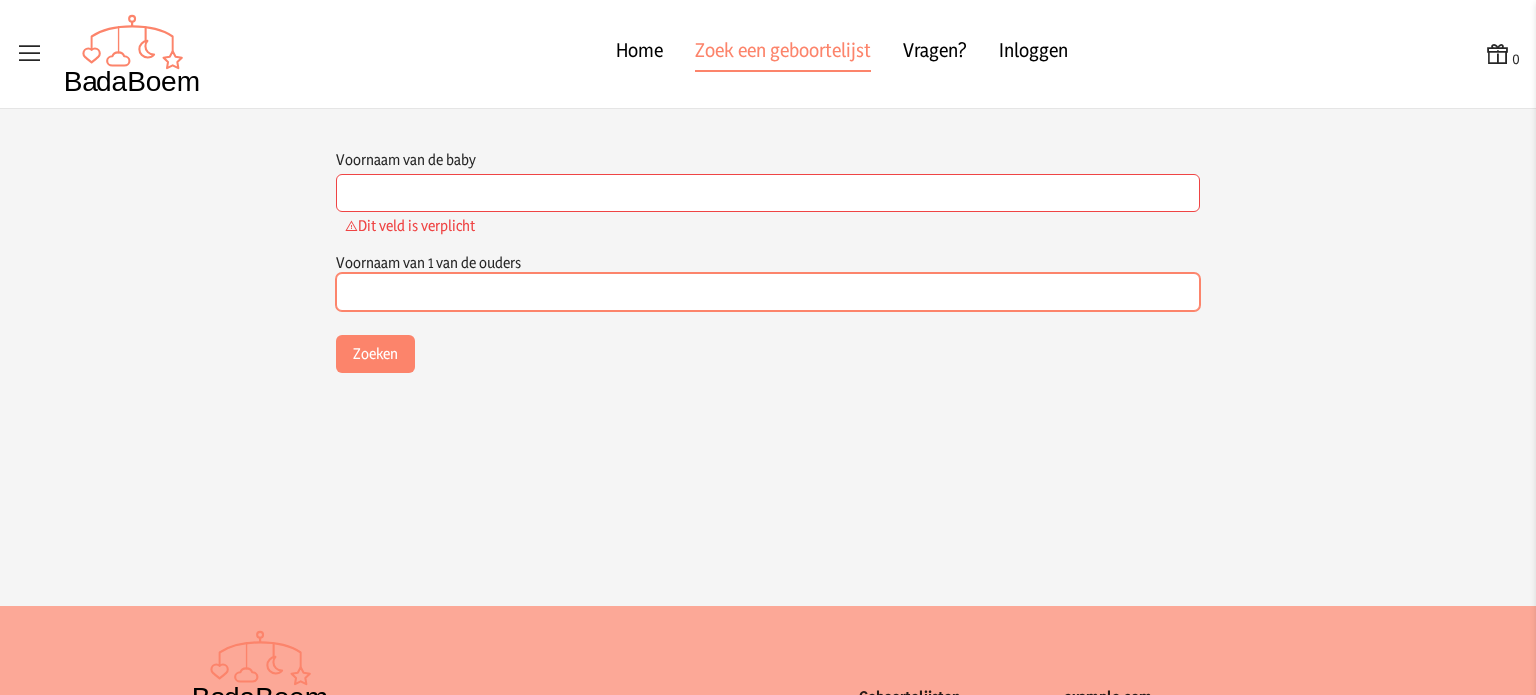 click on "Voornaam van 1 van de ouders  Dit veld is verplicht" 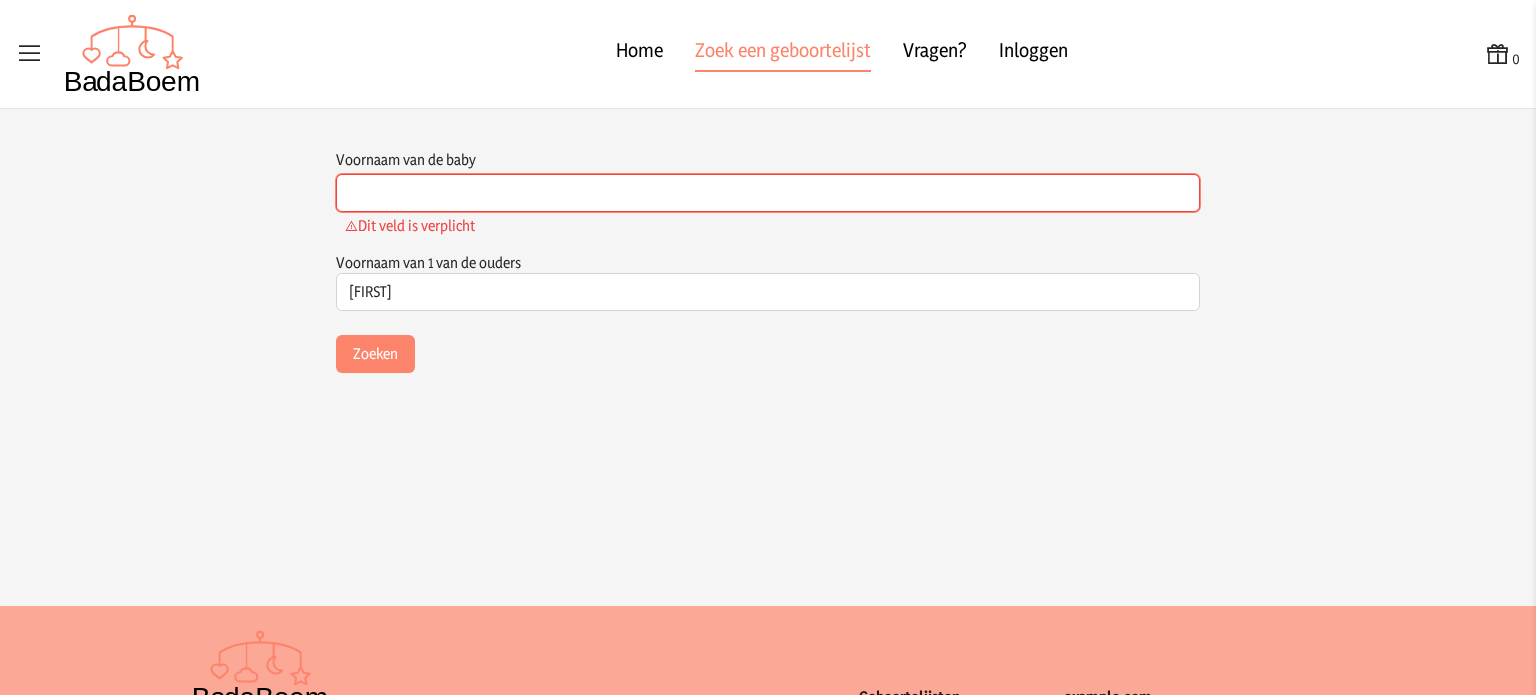 click on "Voornaam van de baby" at bounding box center (768, 193) 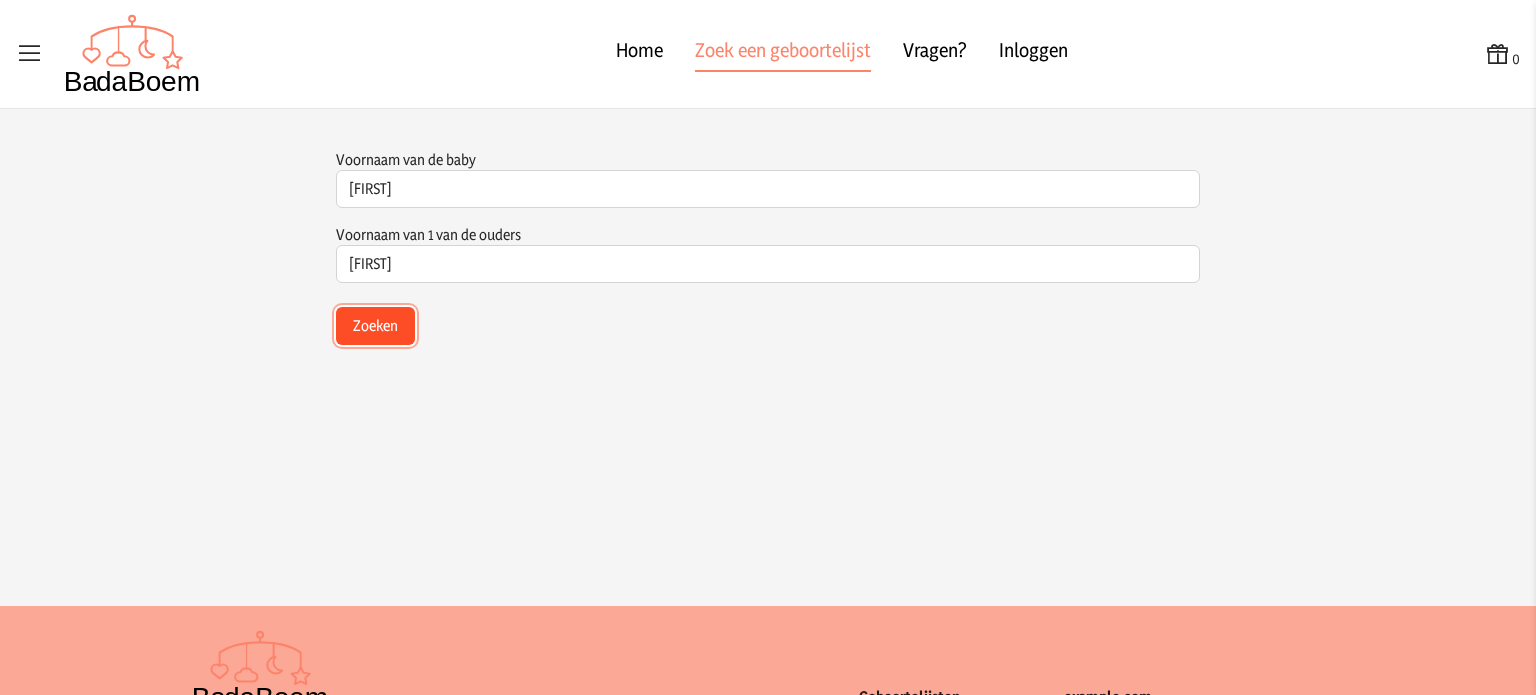 click on "Zoeken" 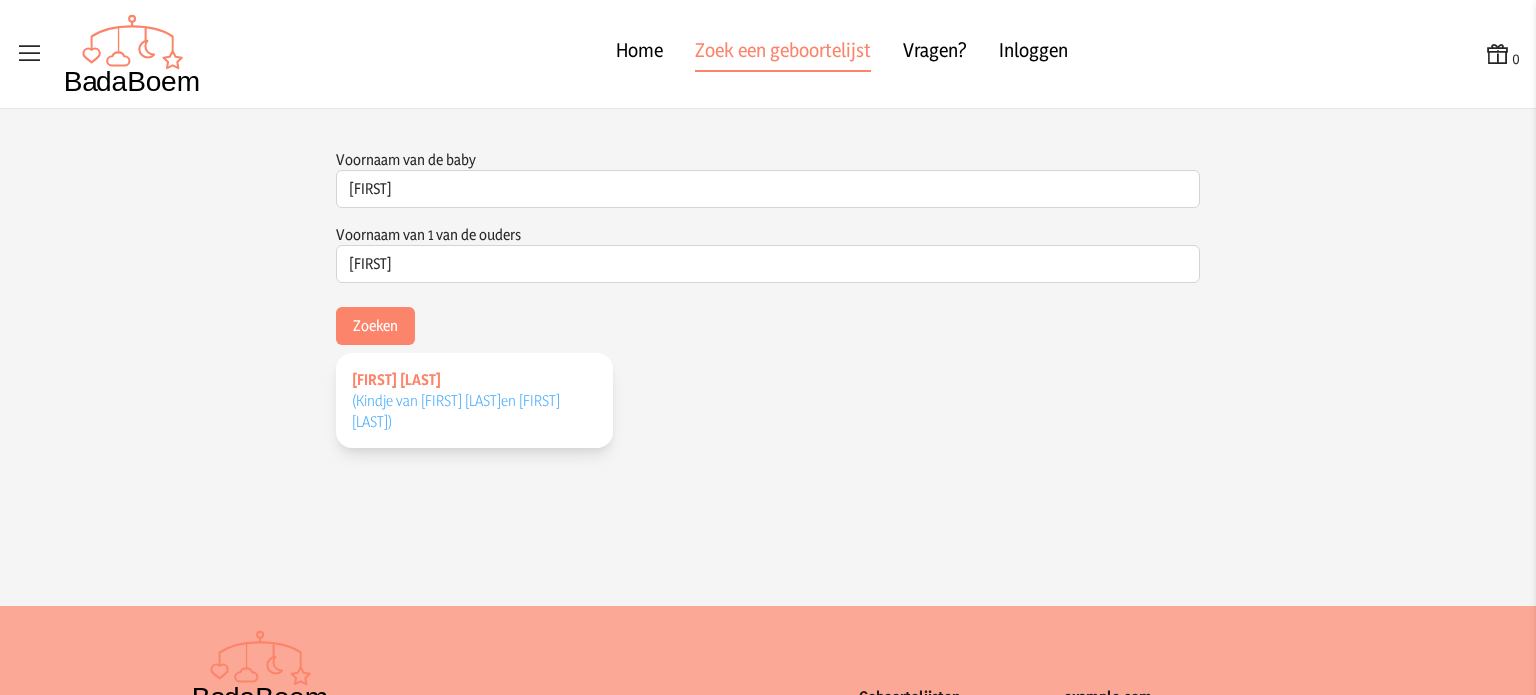 click on "(Kindje van [FIRST] [LAST] en [FIRST] [LAST])" 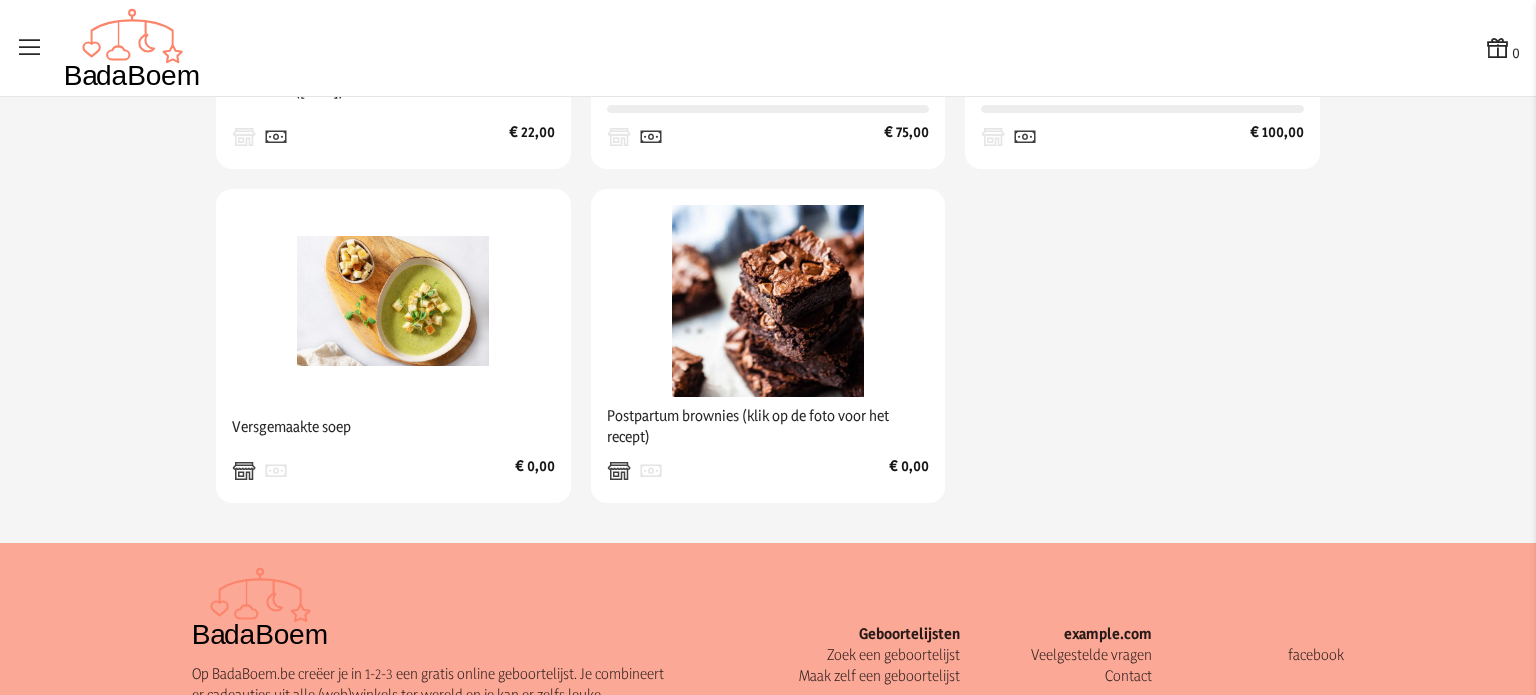 scroll, scrollTop: 1347, scrollLeft: 0, axis: vertical 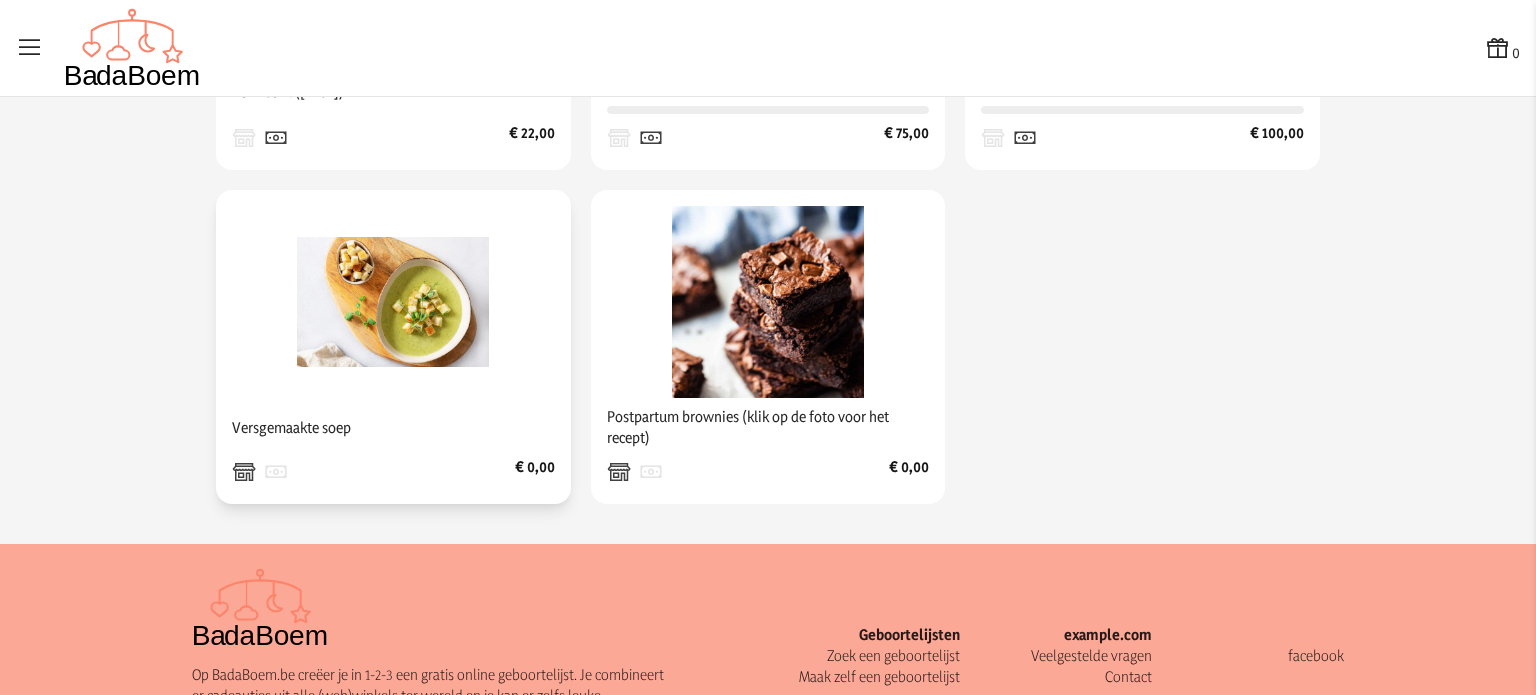 click 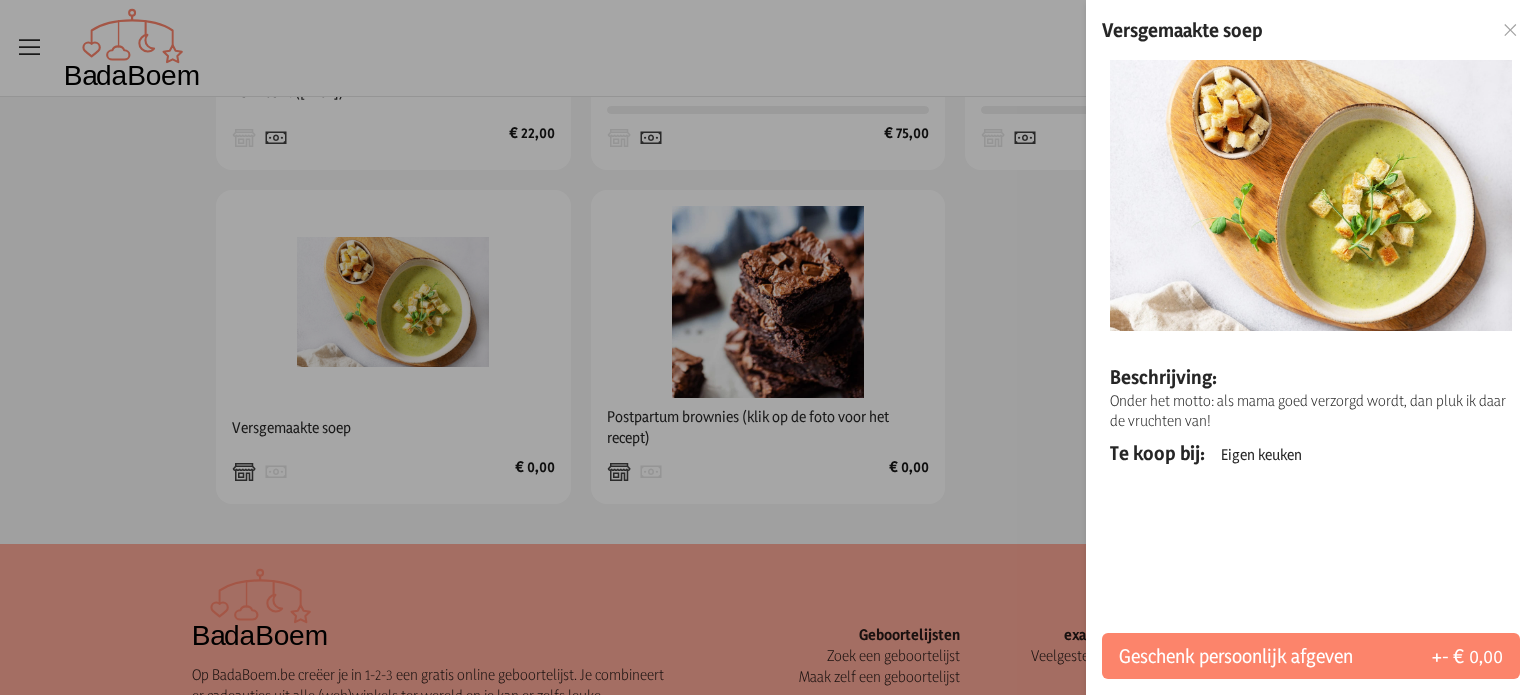 click at bounding box center [768, 347] 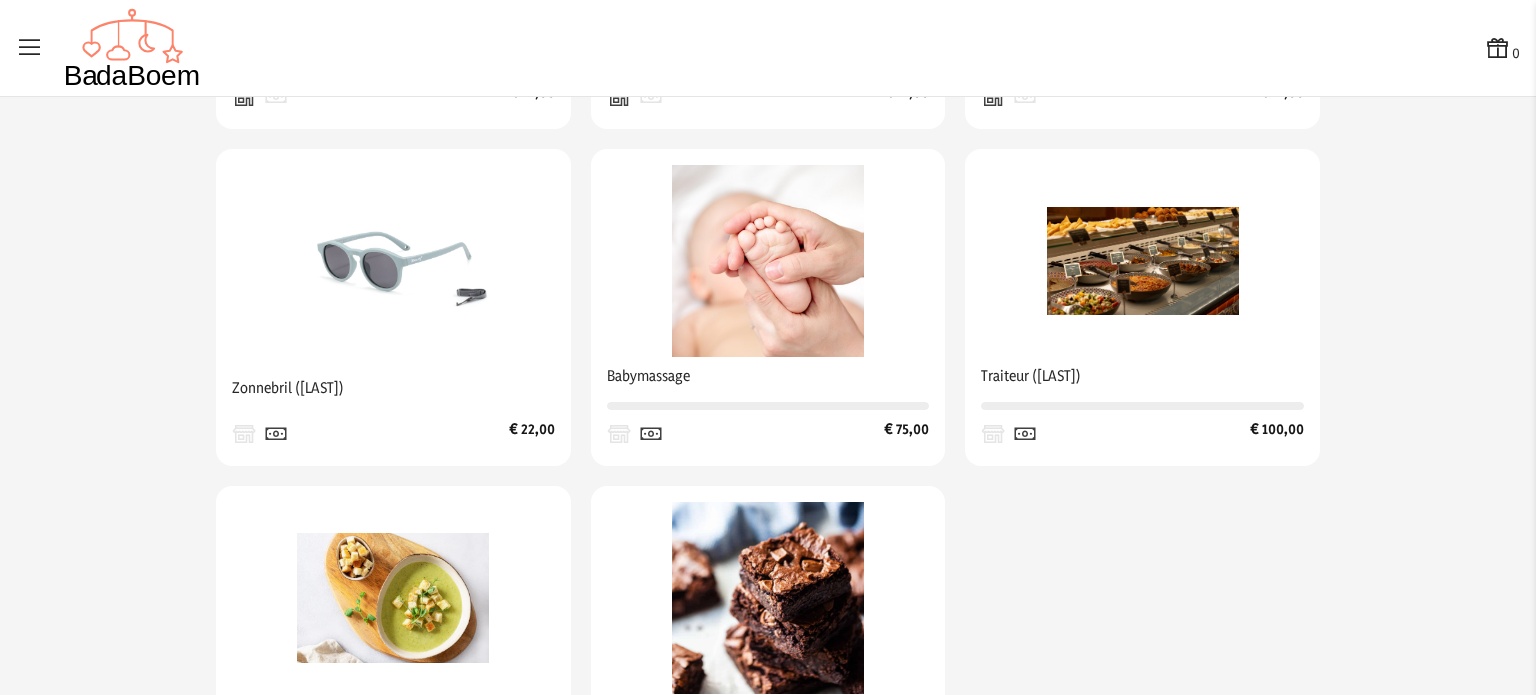 scroll, scrollTop: 1040, scrollLeft: 0, axis: vertical 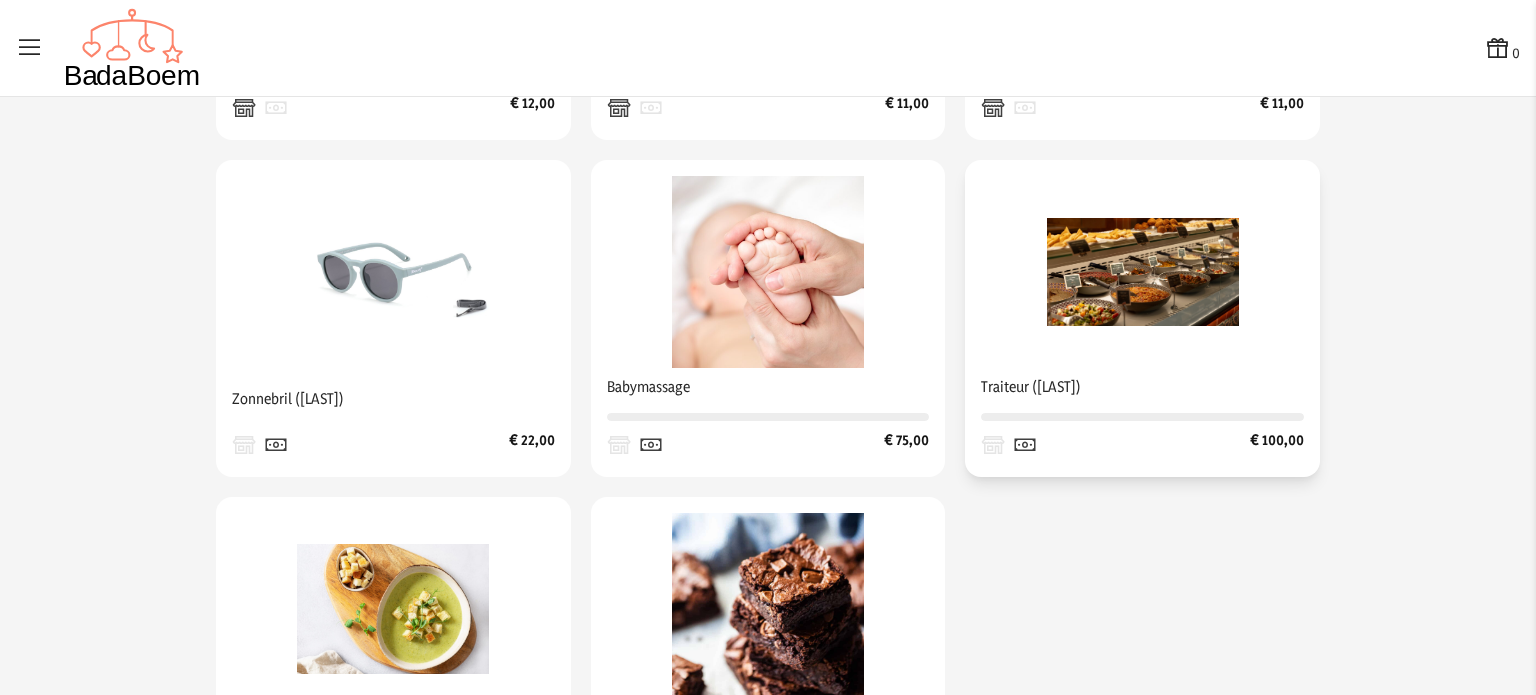 click 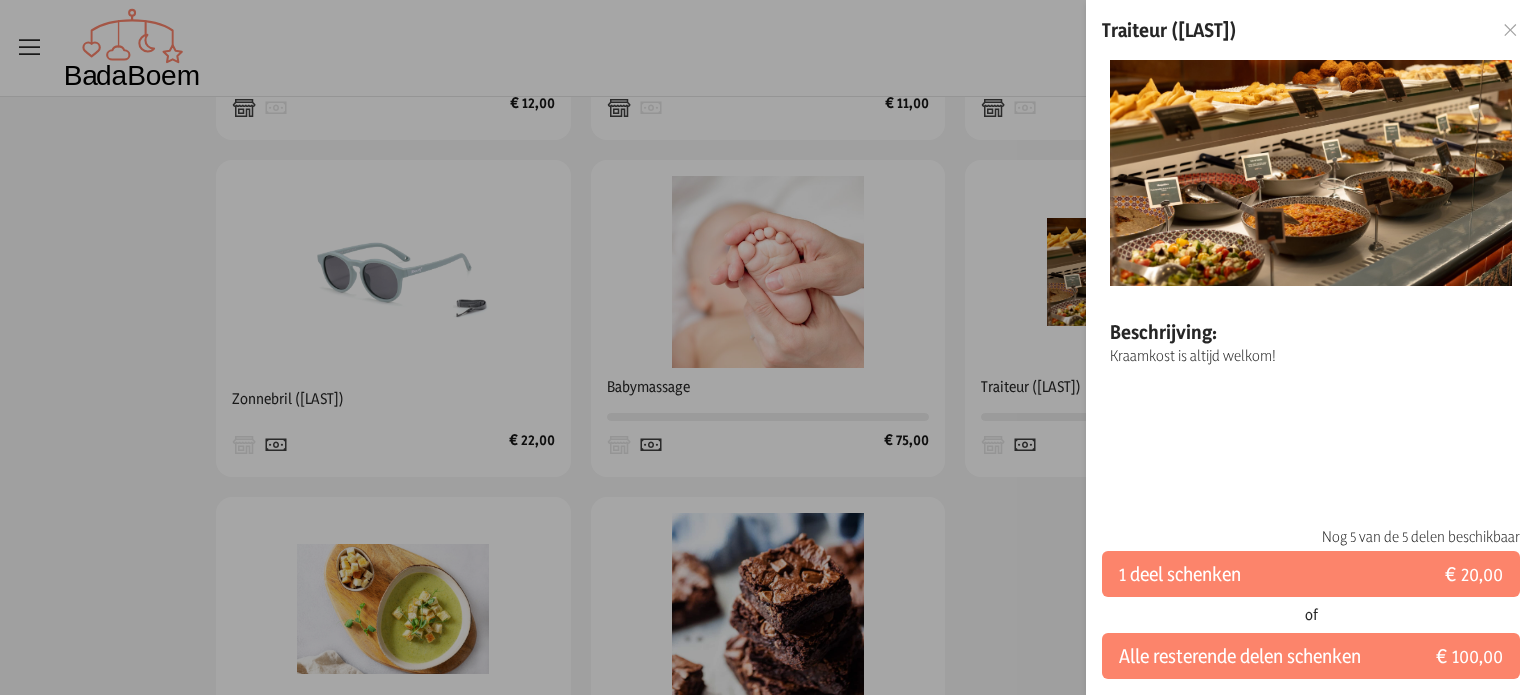 click at bounding box center (768, 347) 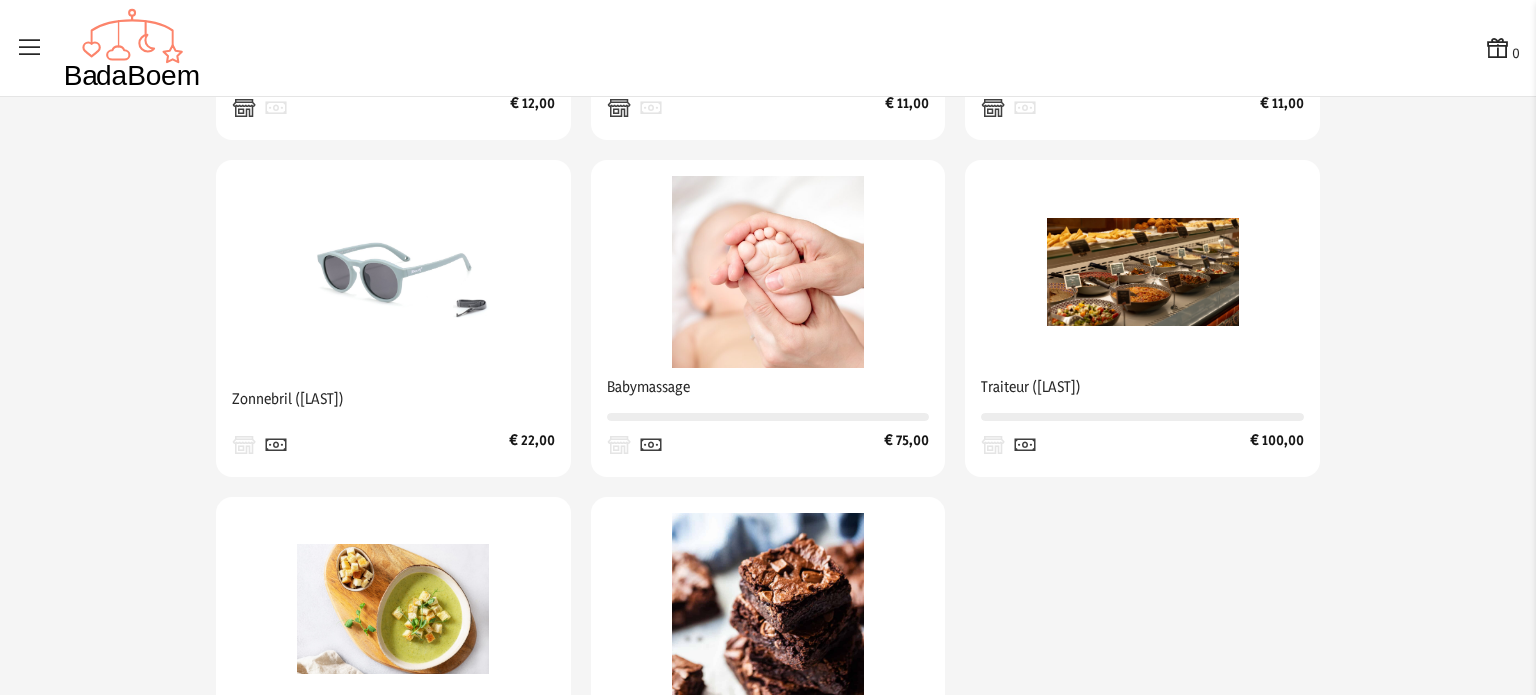 click 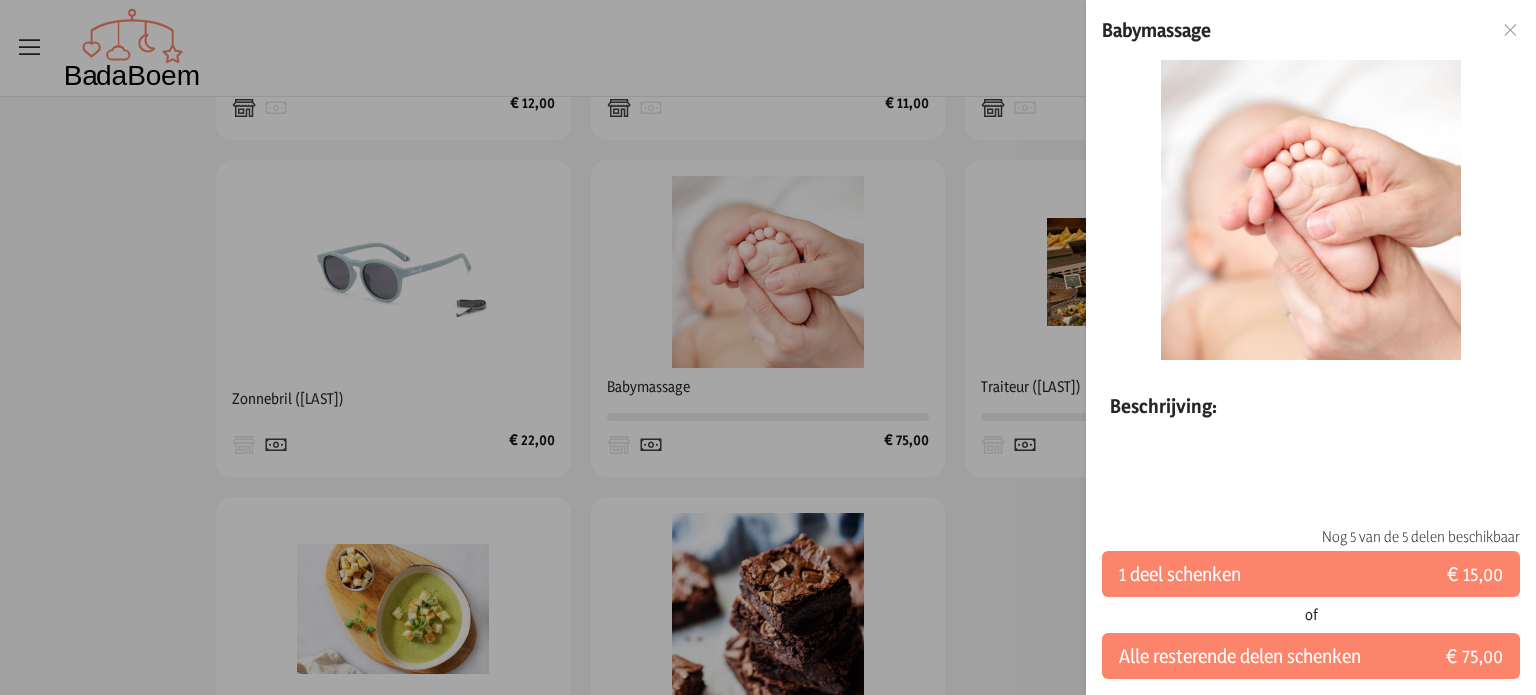 click at bounding box center [768, 347] 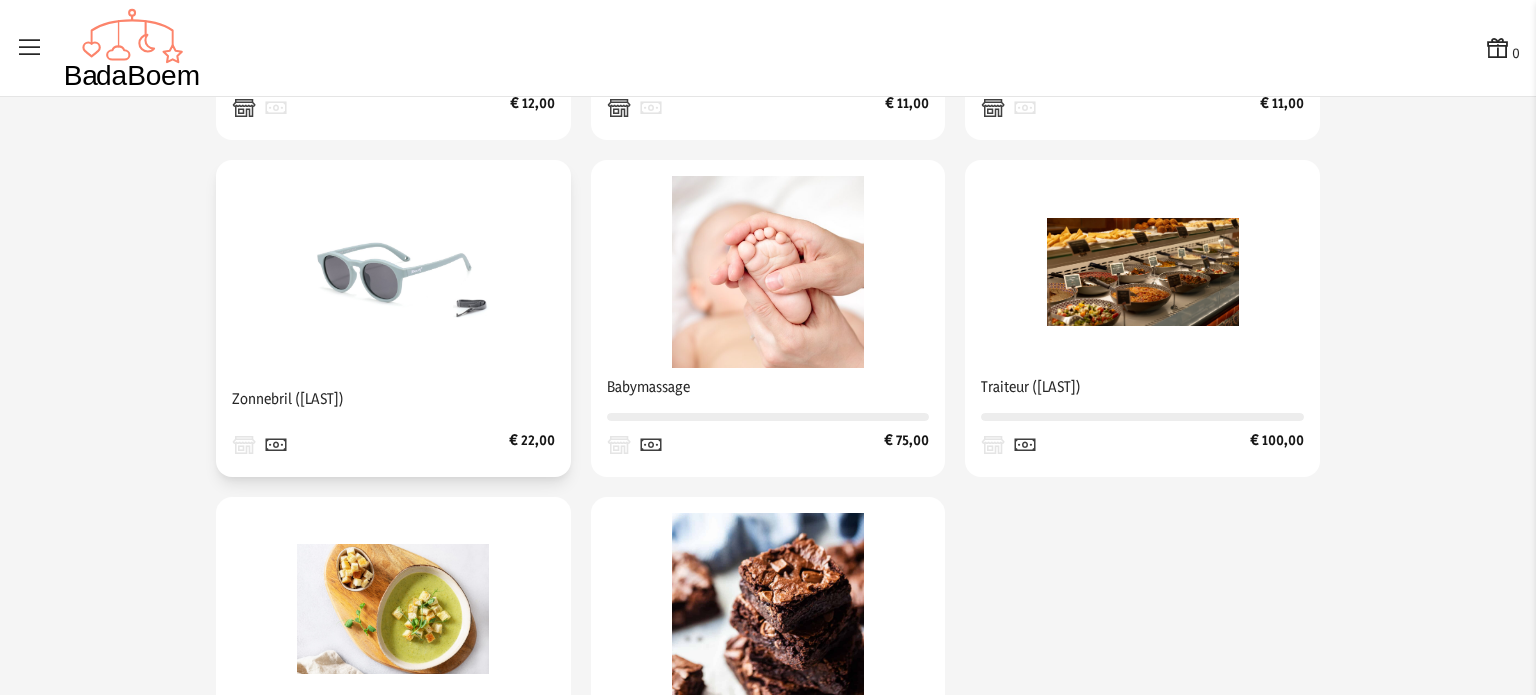 click 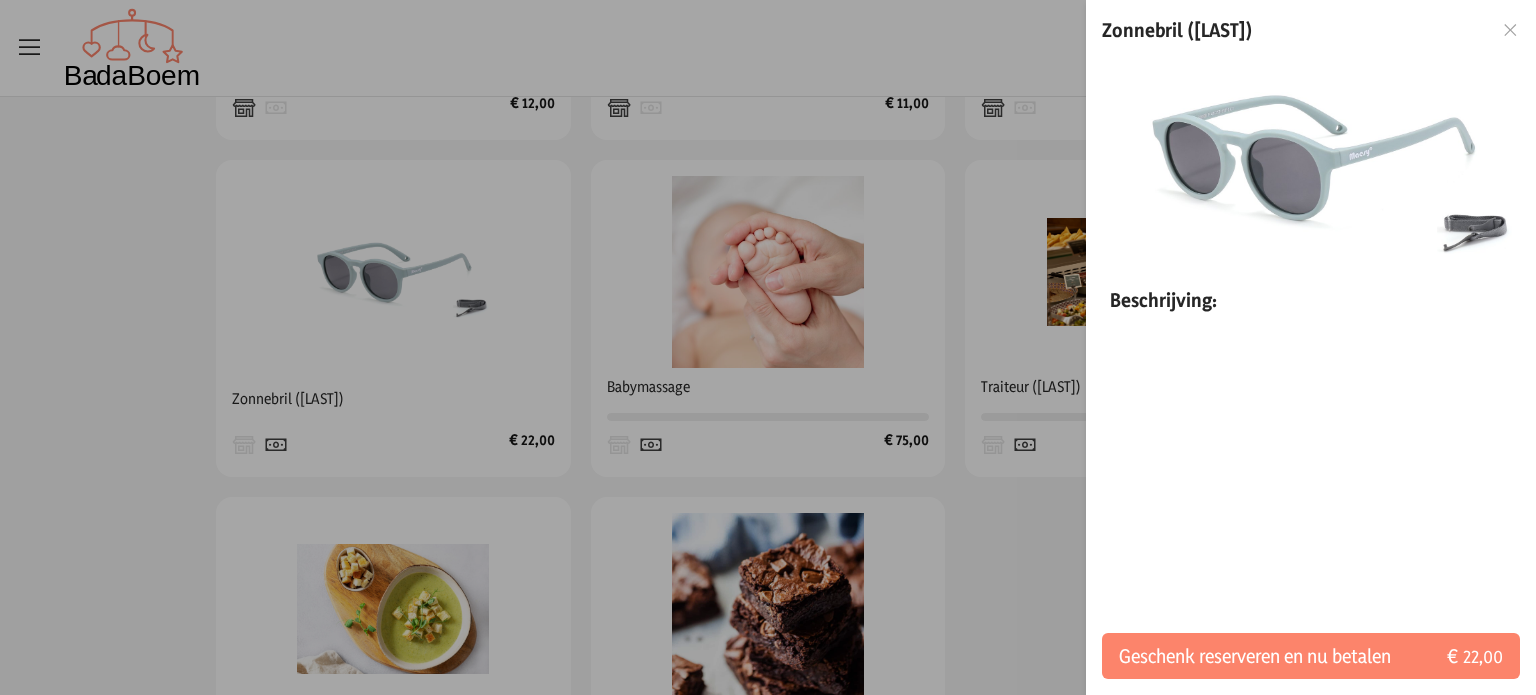 click at bounding box center (768, 347) 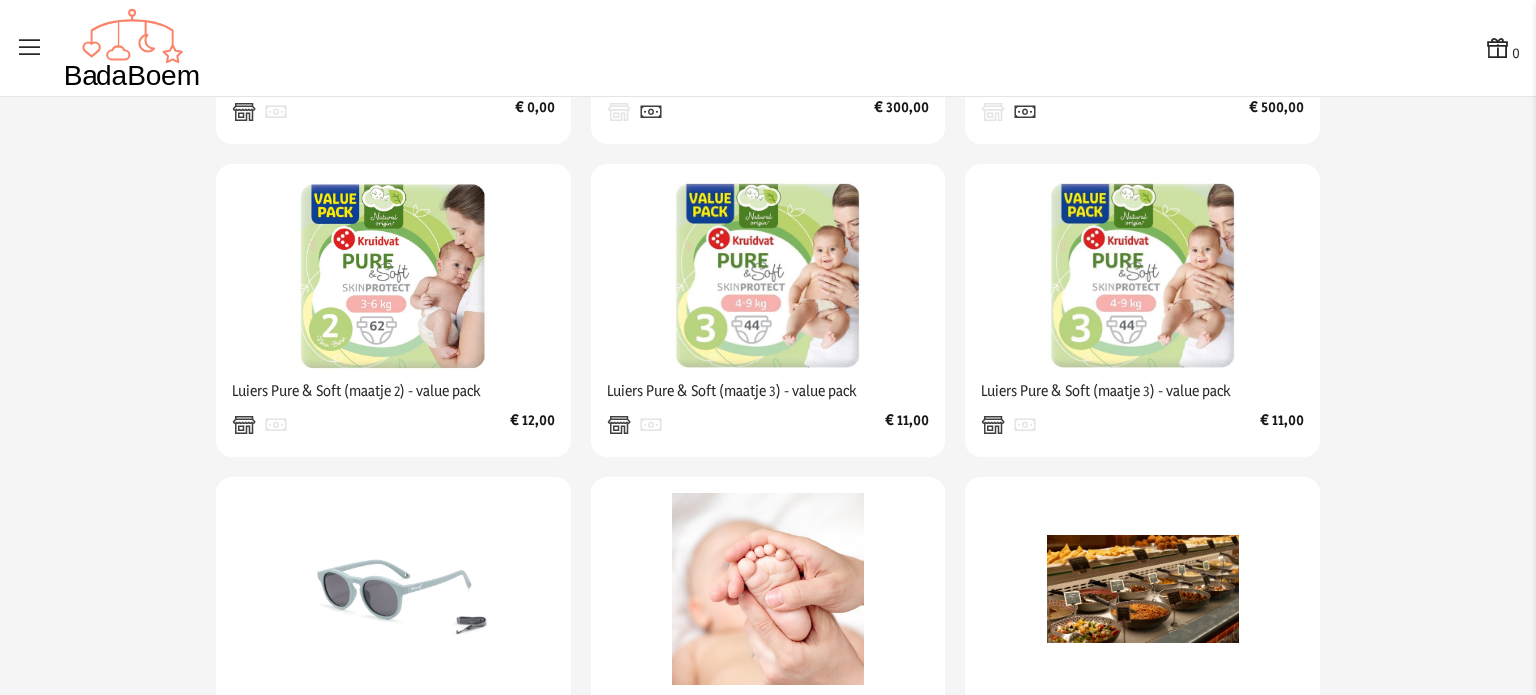 scroll, scrollTop: 615, scrollLeft: 0, axis: vertical 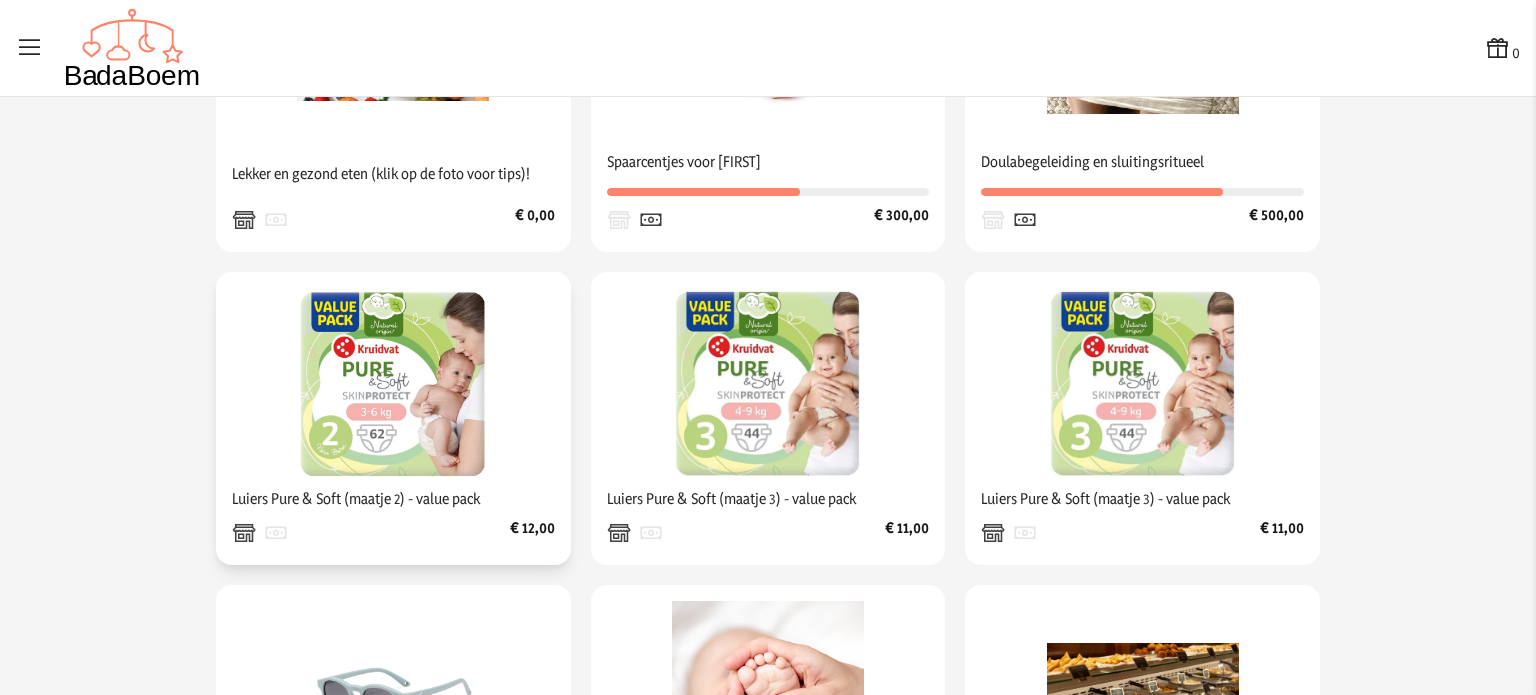 click 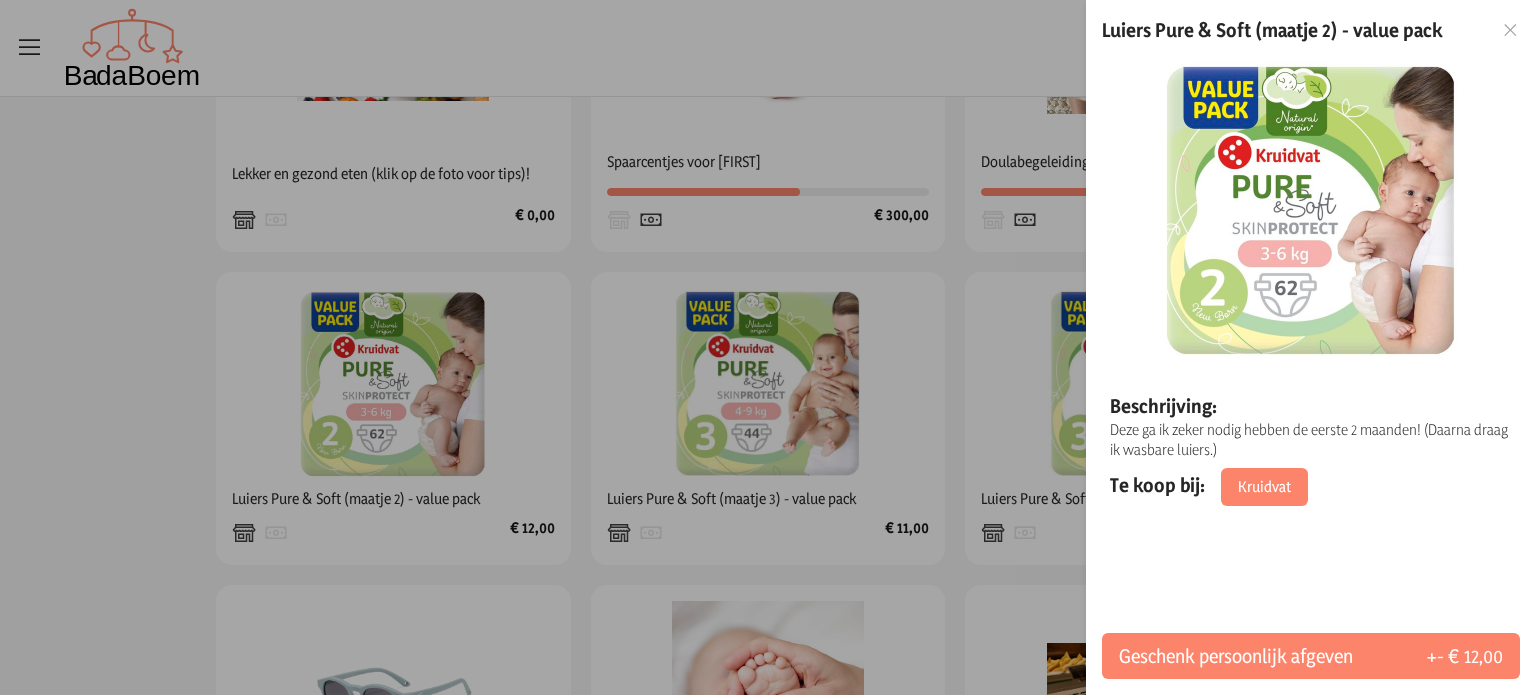 click at bounding box center (768, 347) 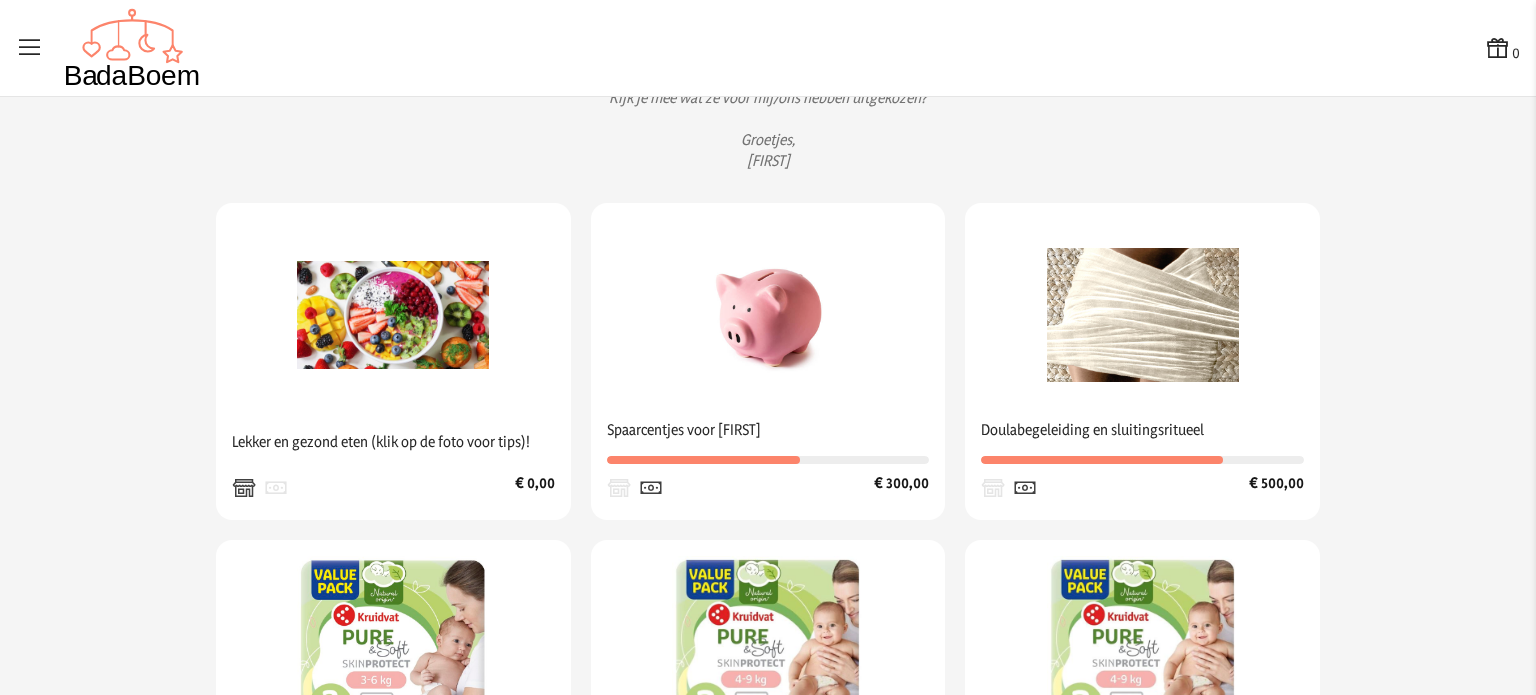 scroll, scrollTop: 340, scrollLeft: 0, axis: vertical 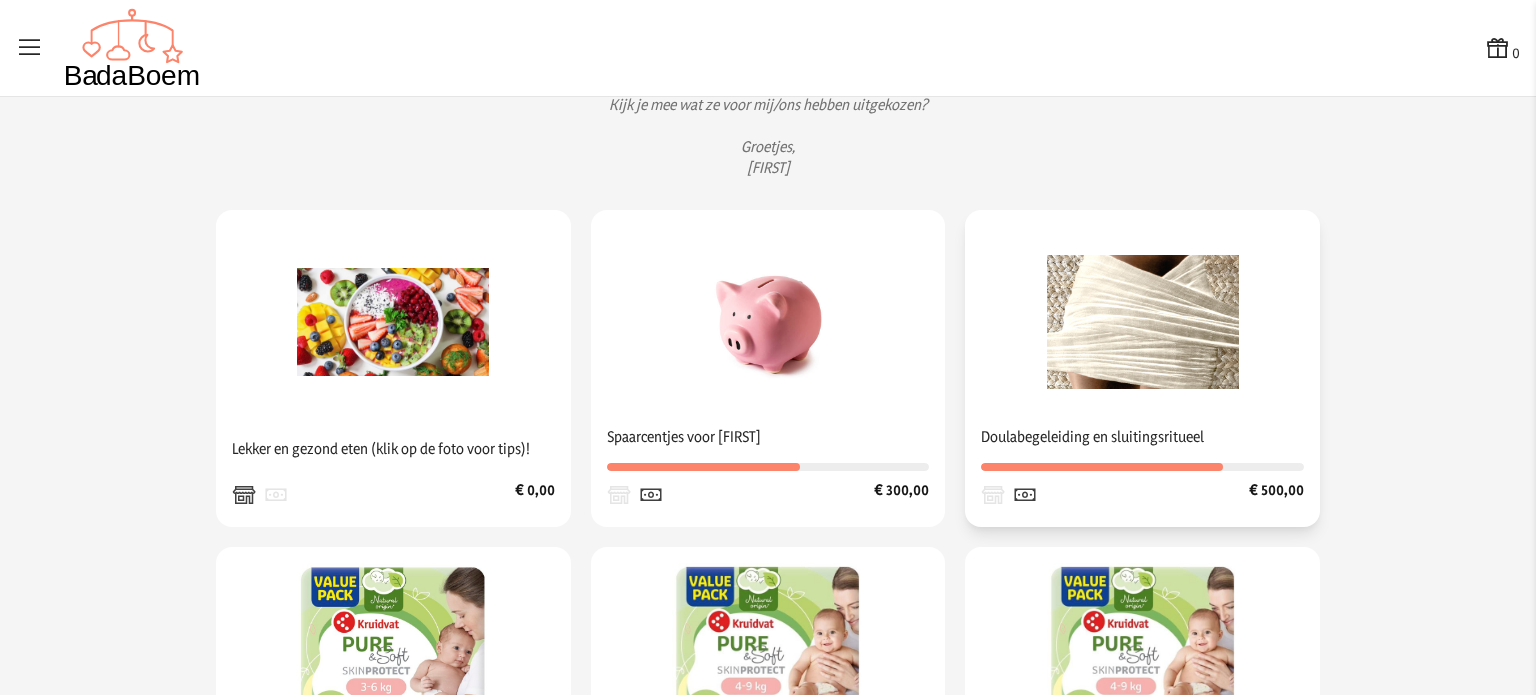 click 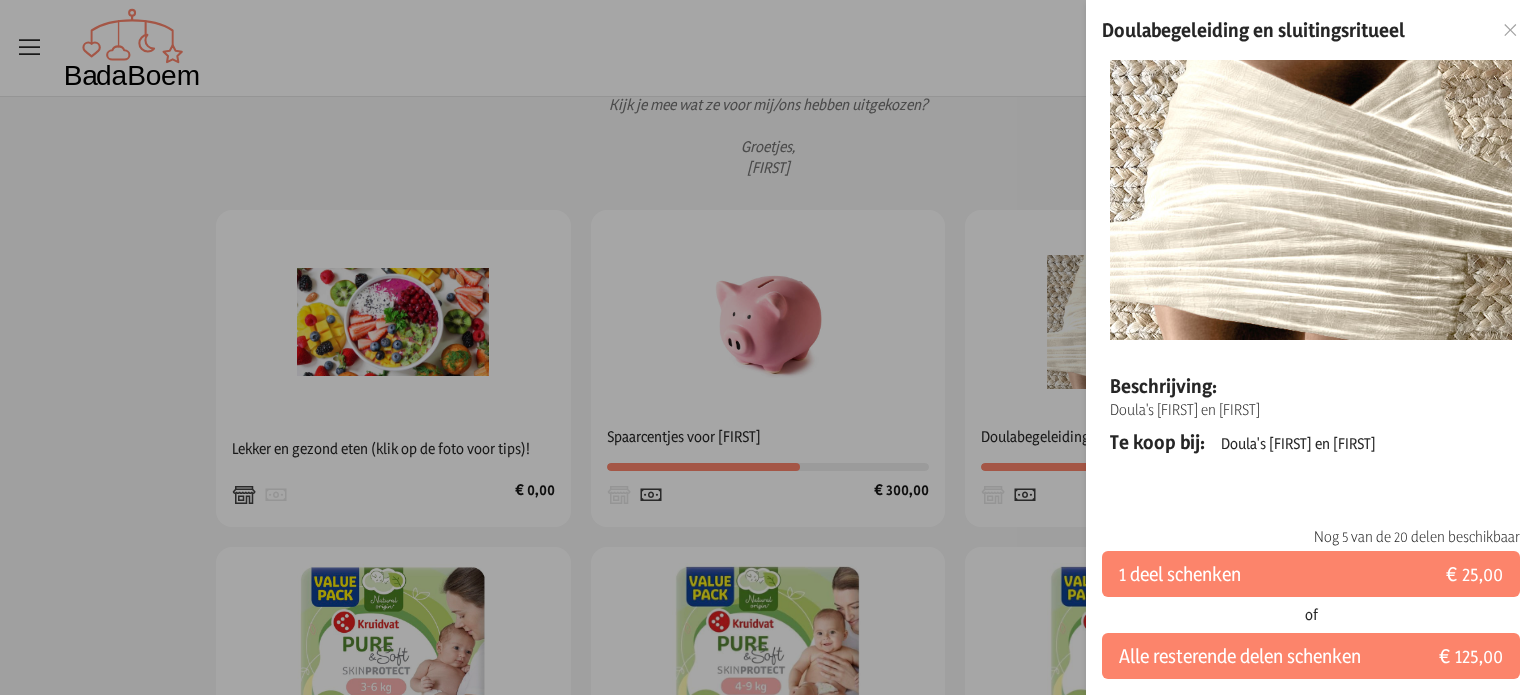 scroll, scrollTop: 167, scrollLeft: 0, axis: vertical 